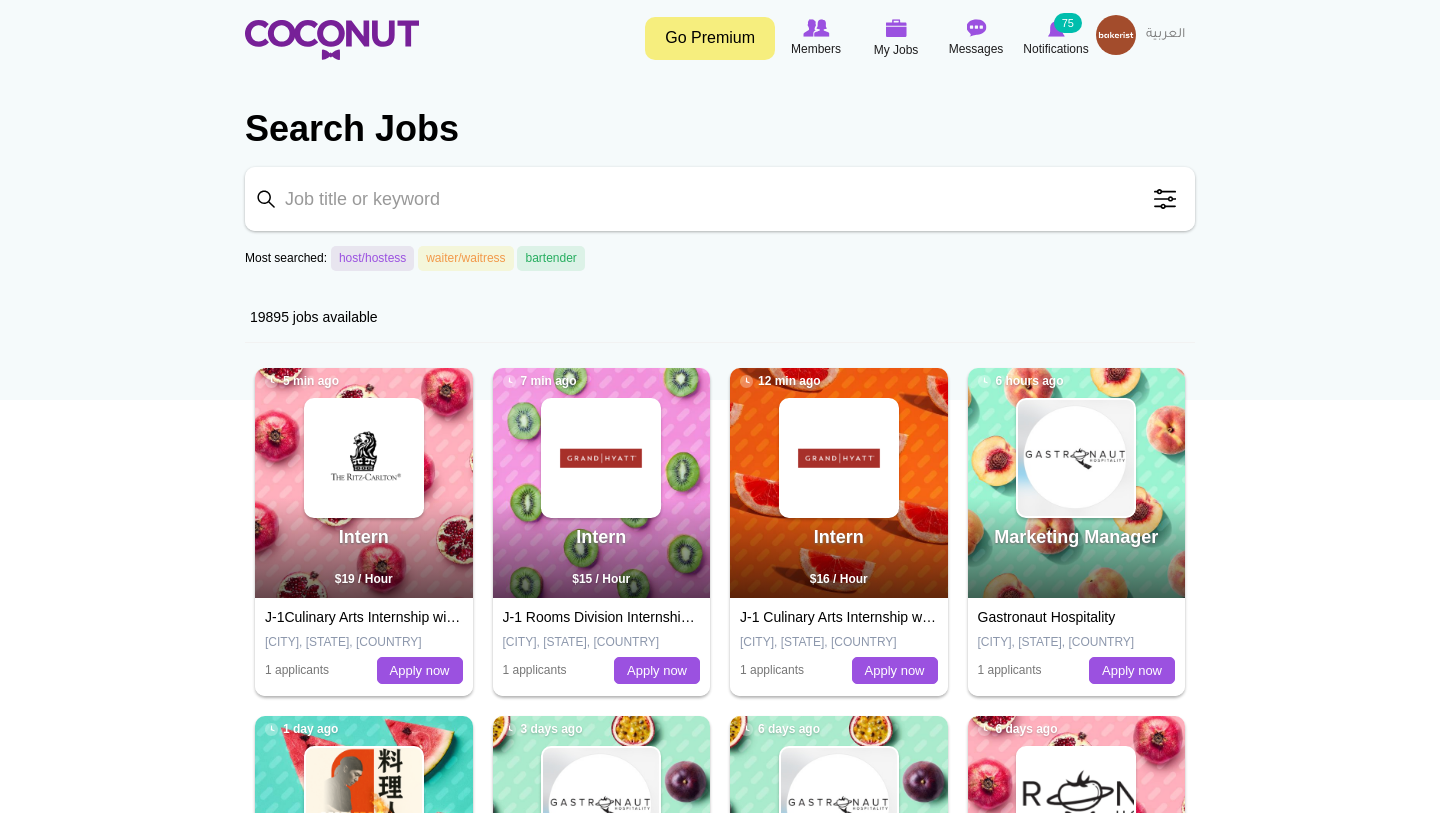 scroll, scrollTop: 0, scrollLeft: 0, axis: both 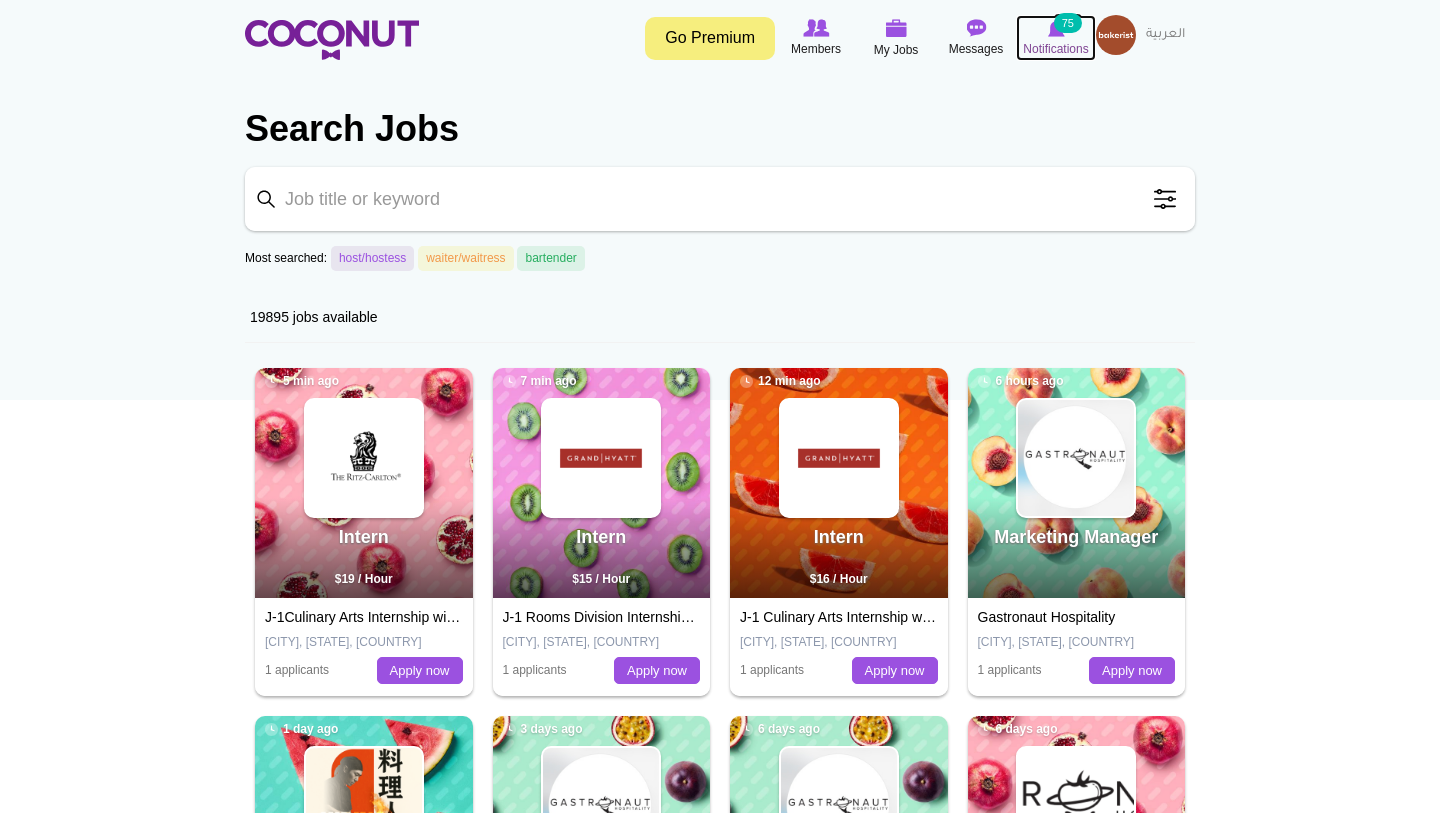 click at bounding box center [1056, 28] 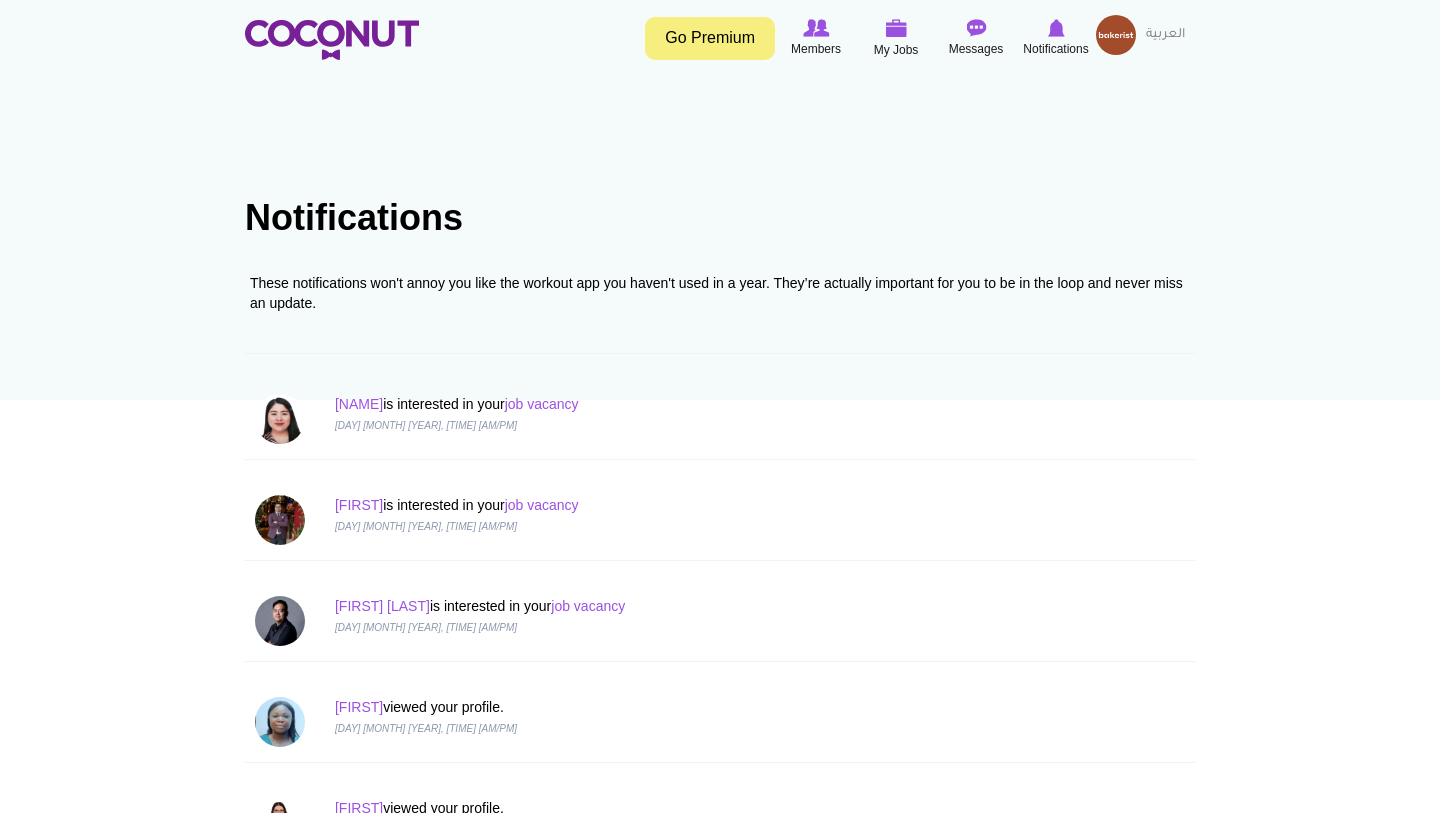 scroll, scrollTop: 0, scrollLeft: 0, axis: both 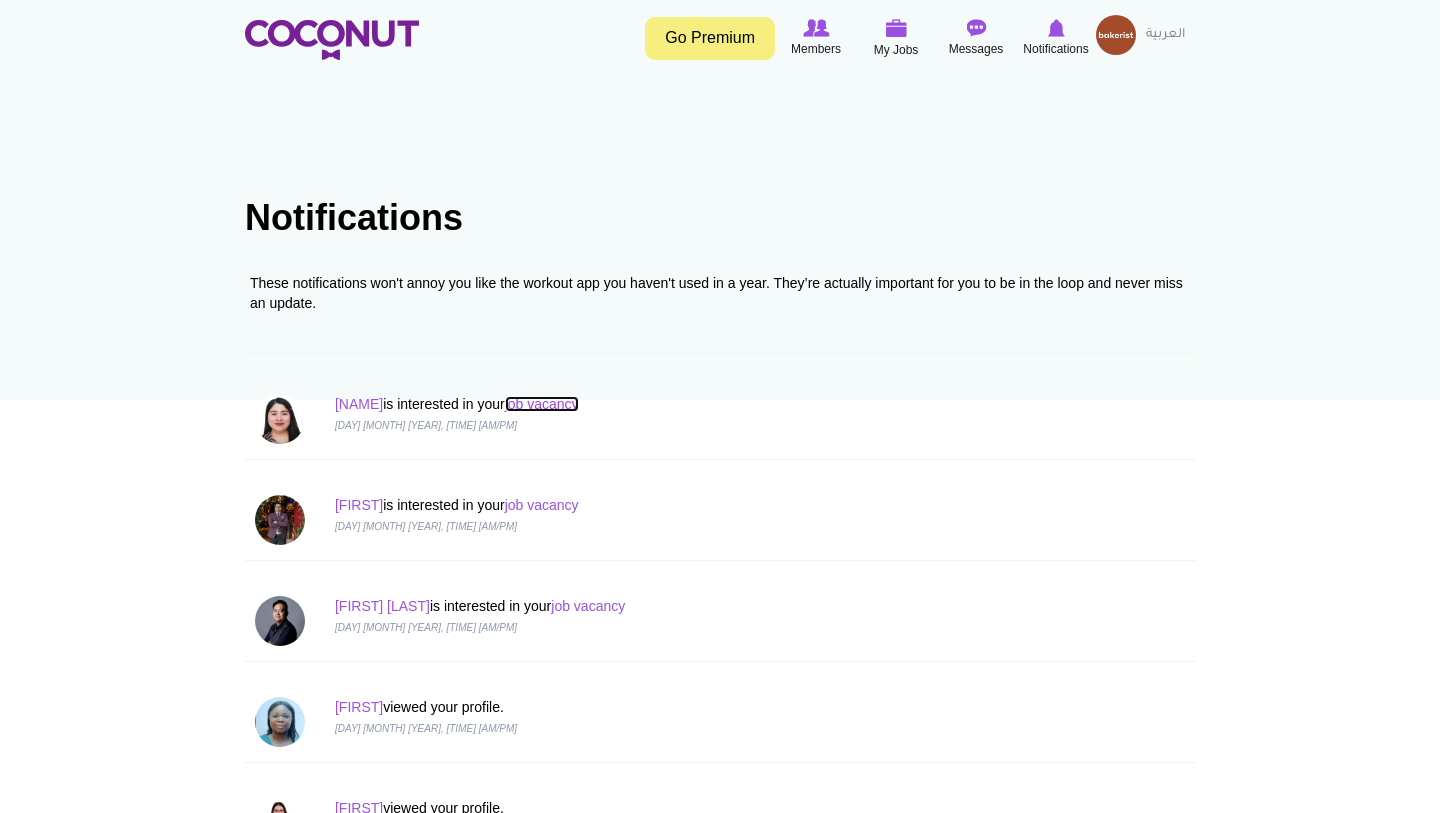 click on "job vacancy" at bounding box center (542, 404) 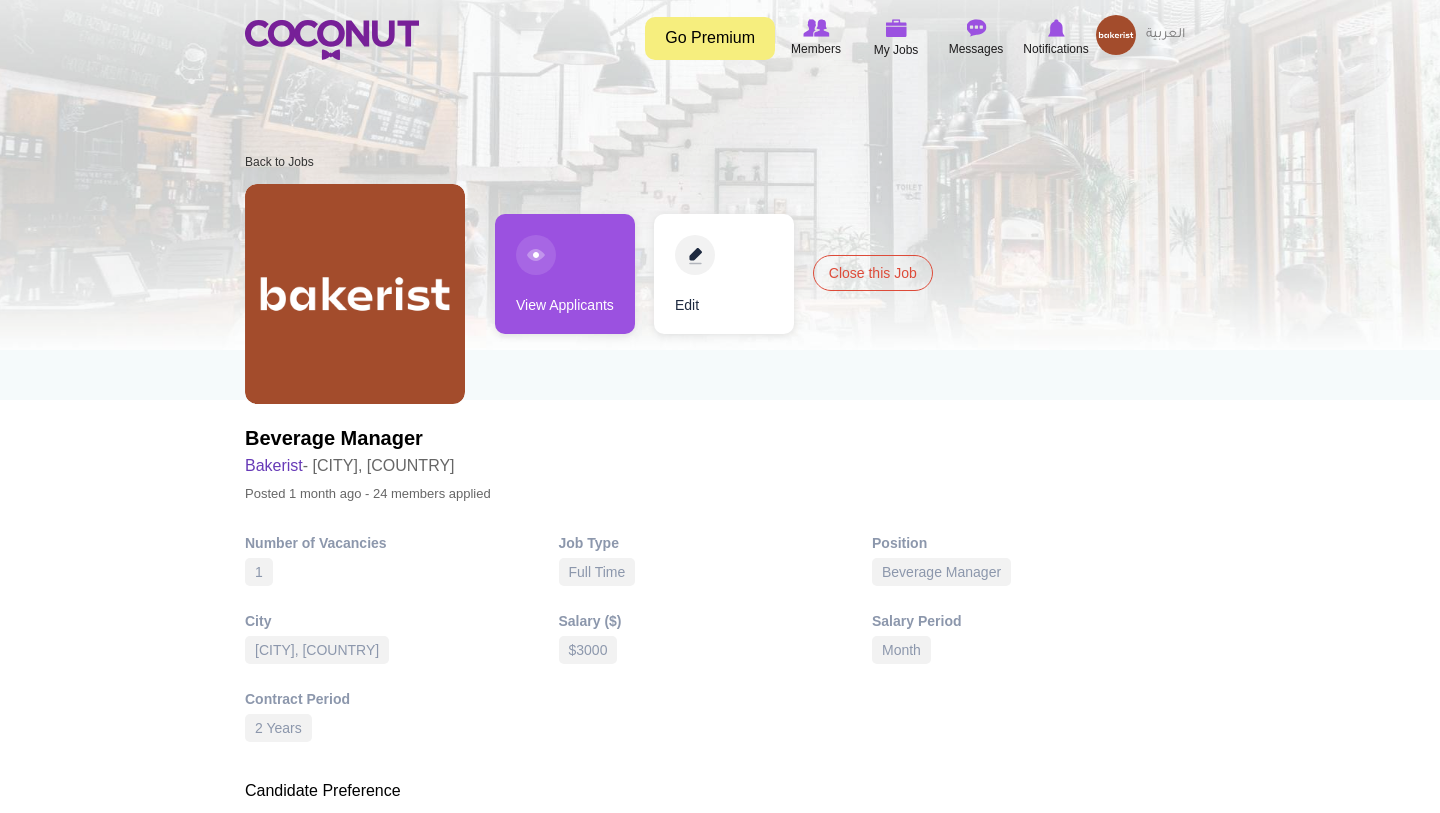 scroll, scrollTop: 0, scrollLeft: 0, axis: both 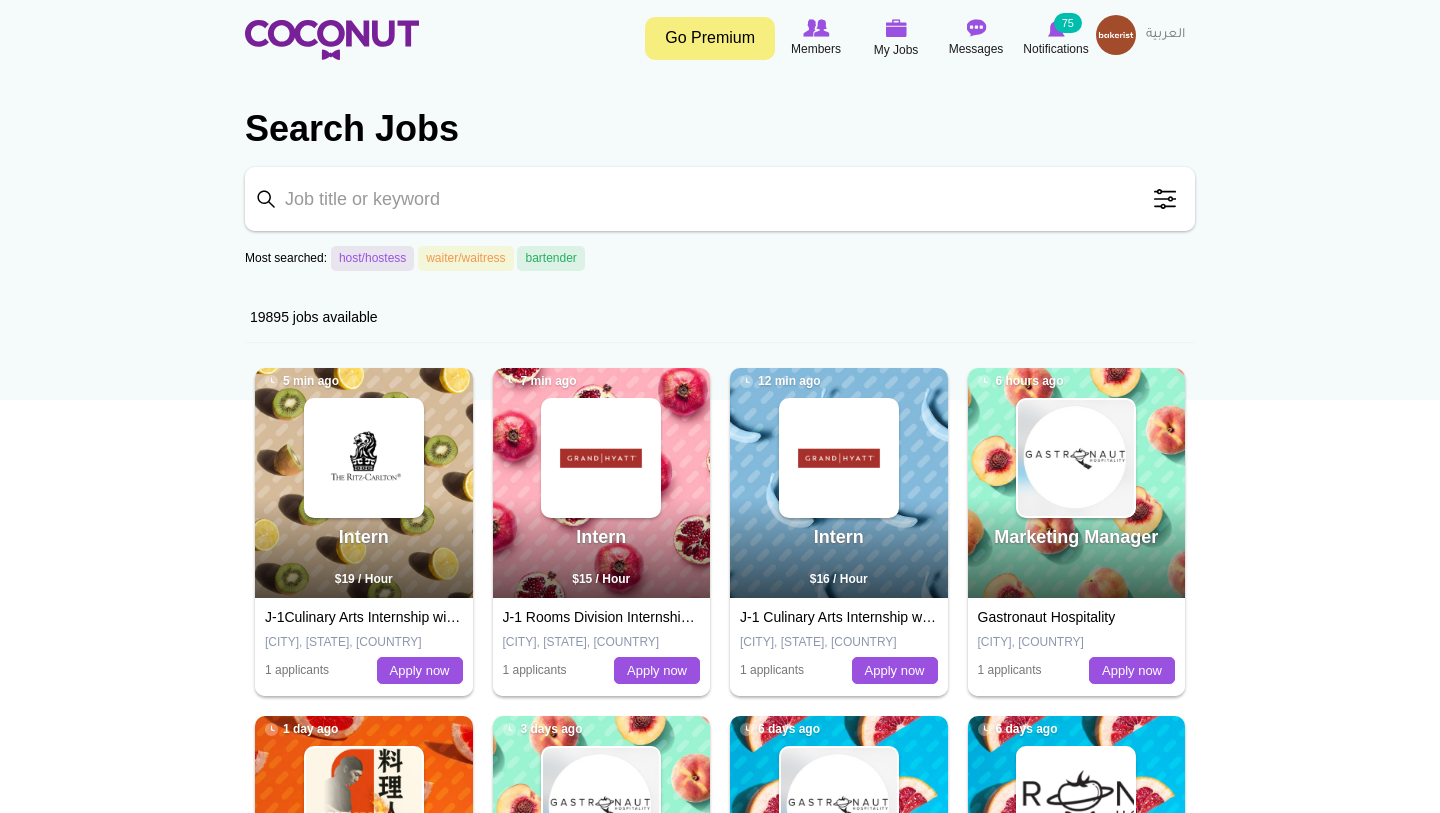 click on "Members
My Jobs
Post a Job
Messages
Notifications
75
My Profile
My Connections
My Jobs
Post New Job
My Favourites
Logout" at bounding box center (956, 38) 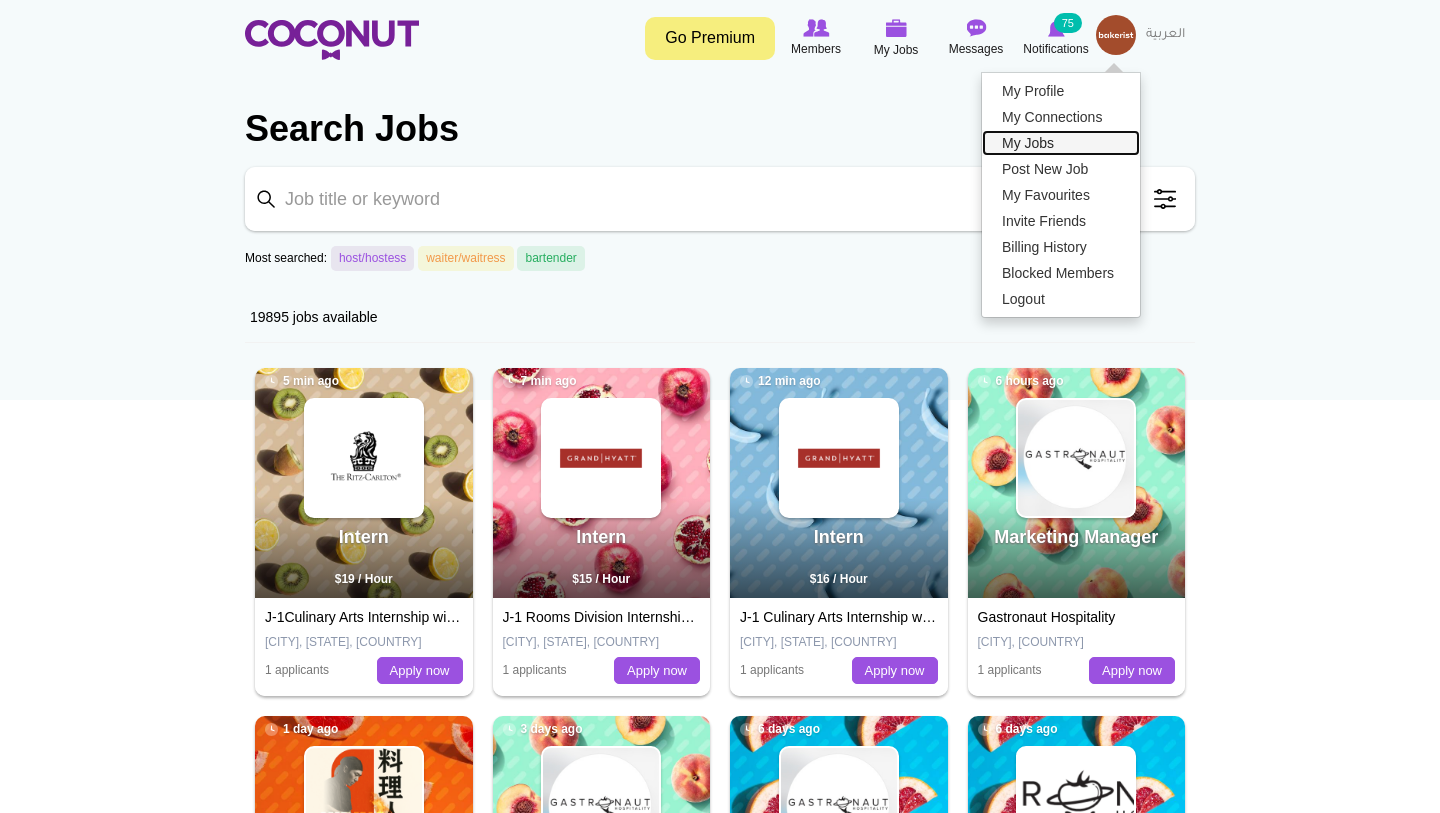 click on "My Jobs" at bounding box center [1061, 143] 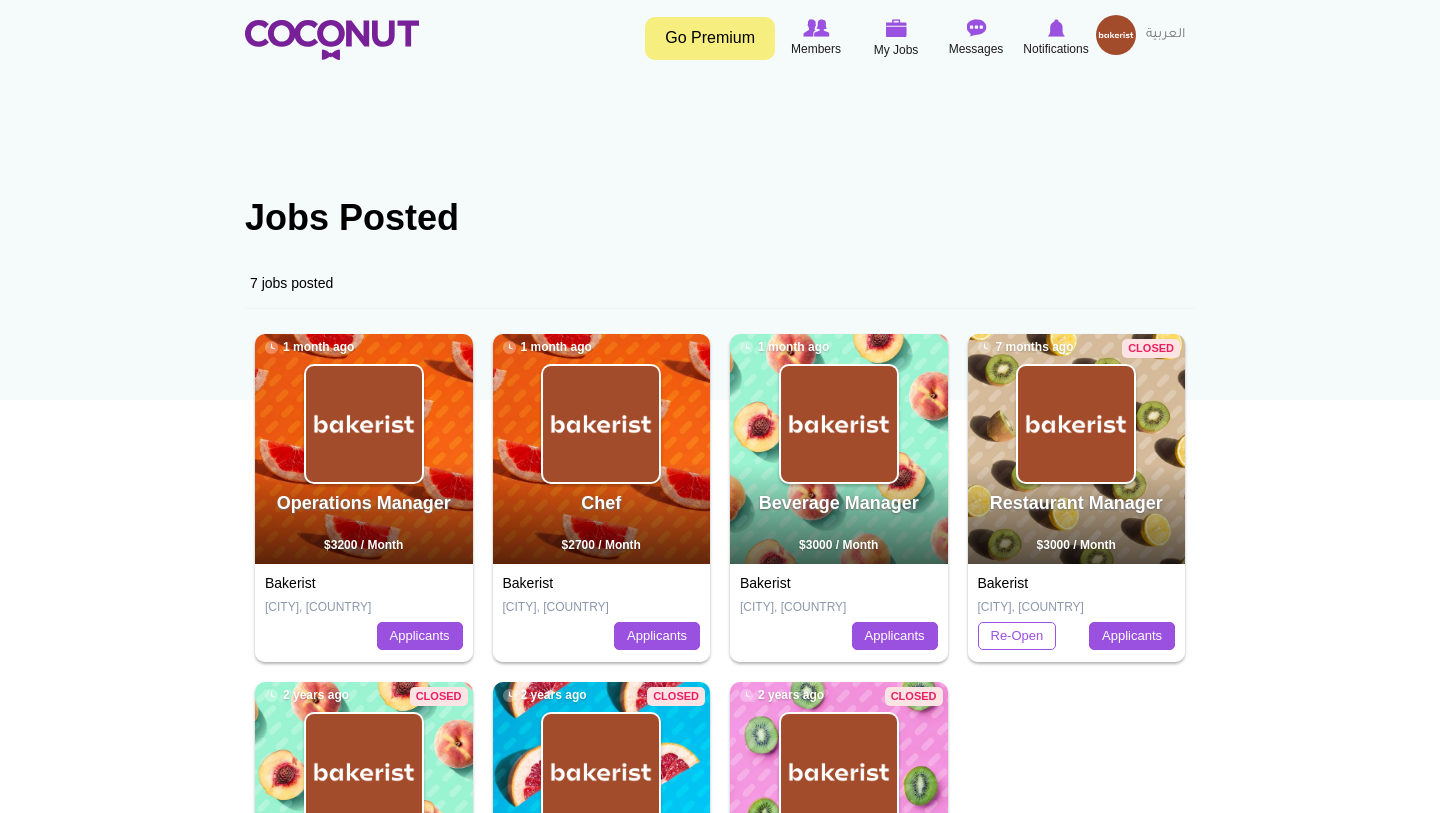 scroll, scrollTop: 0, scrollLeft: 0, axis: both 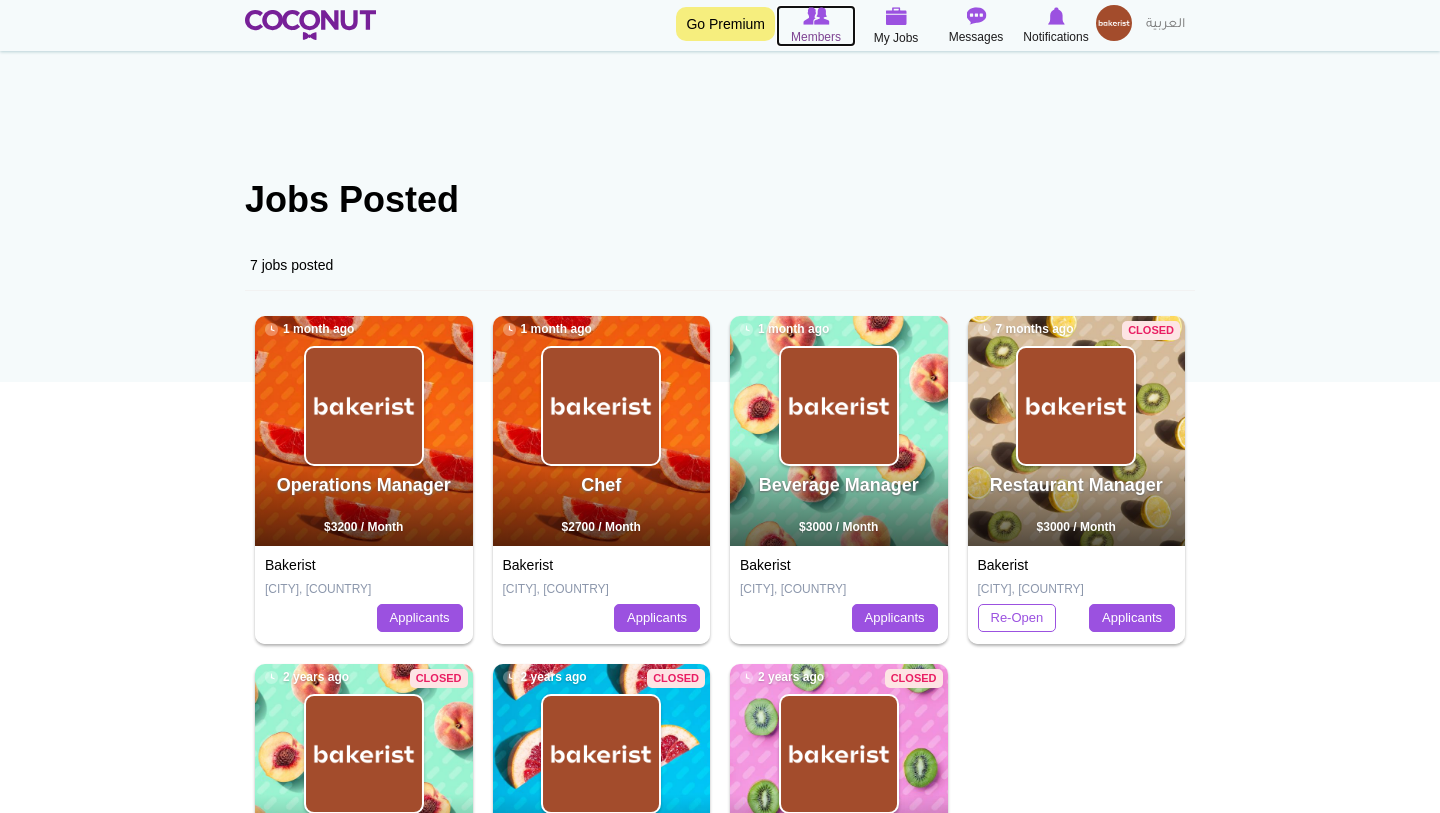 click on "Members" at bounding box center [816, 37] 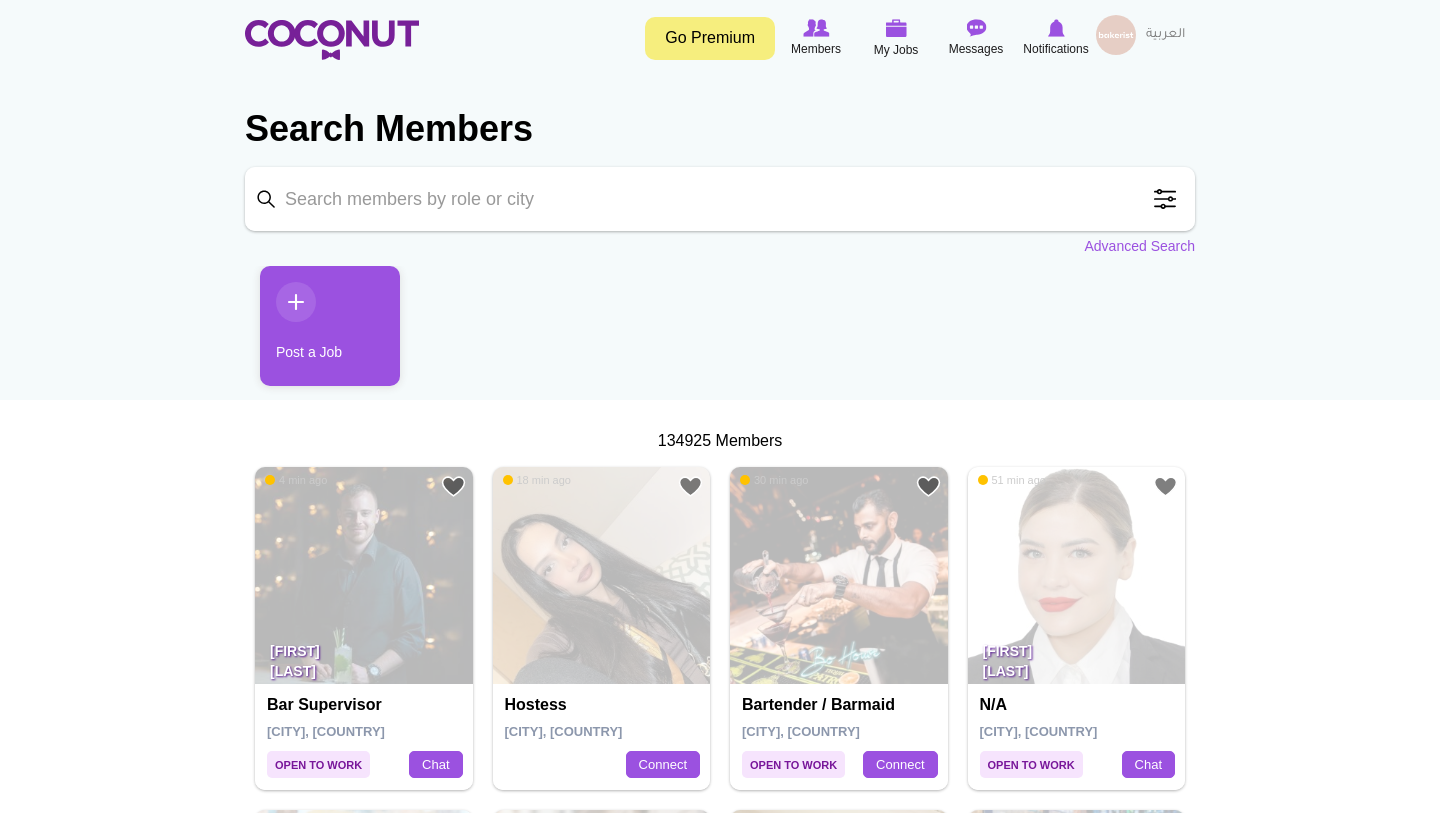 scroll, scrollTop: 0, scrollLeft: 0, axis: both 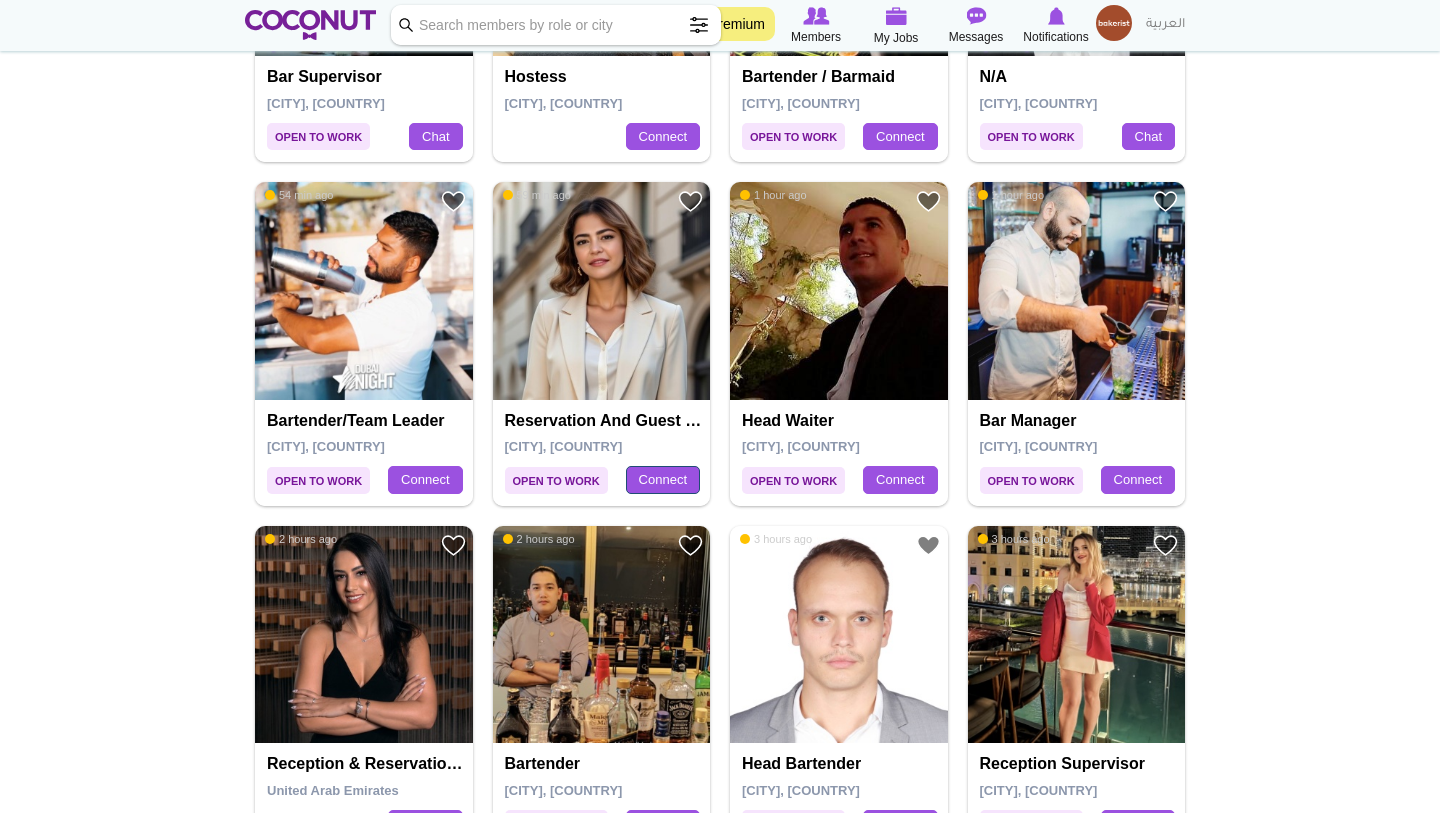 click on "Connect" at bounding box center (663, 480) 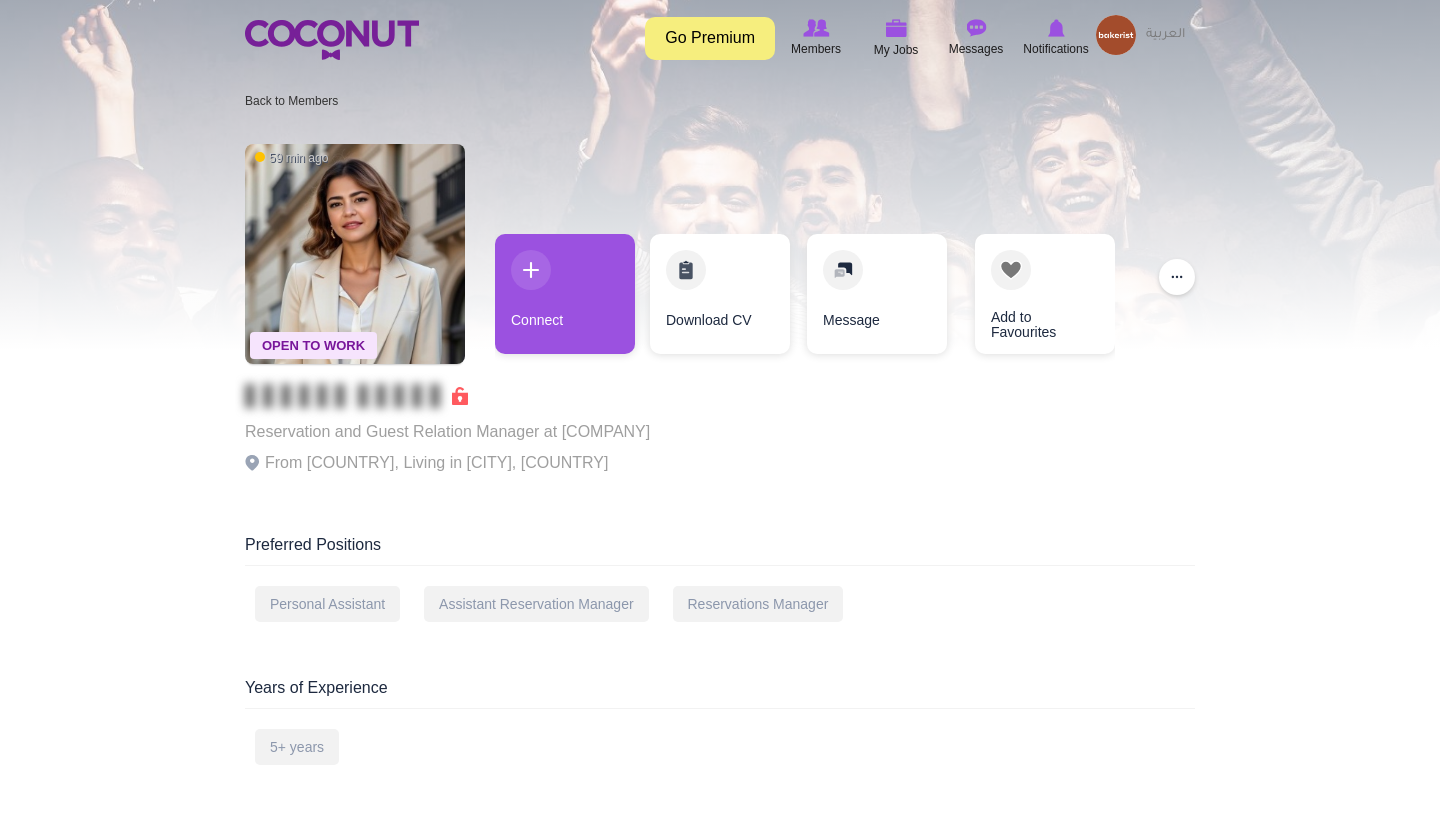 scroll, scrollTop: 0, scrollLeft: 0, axis: both 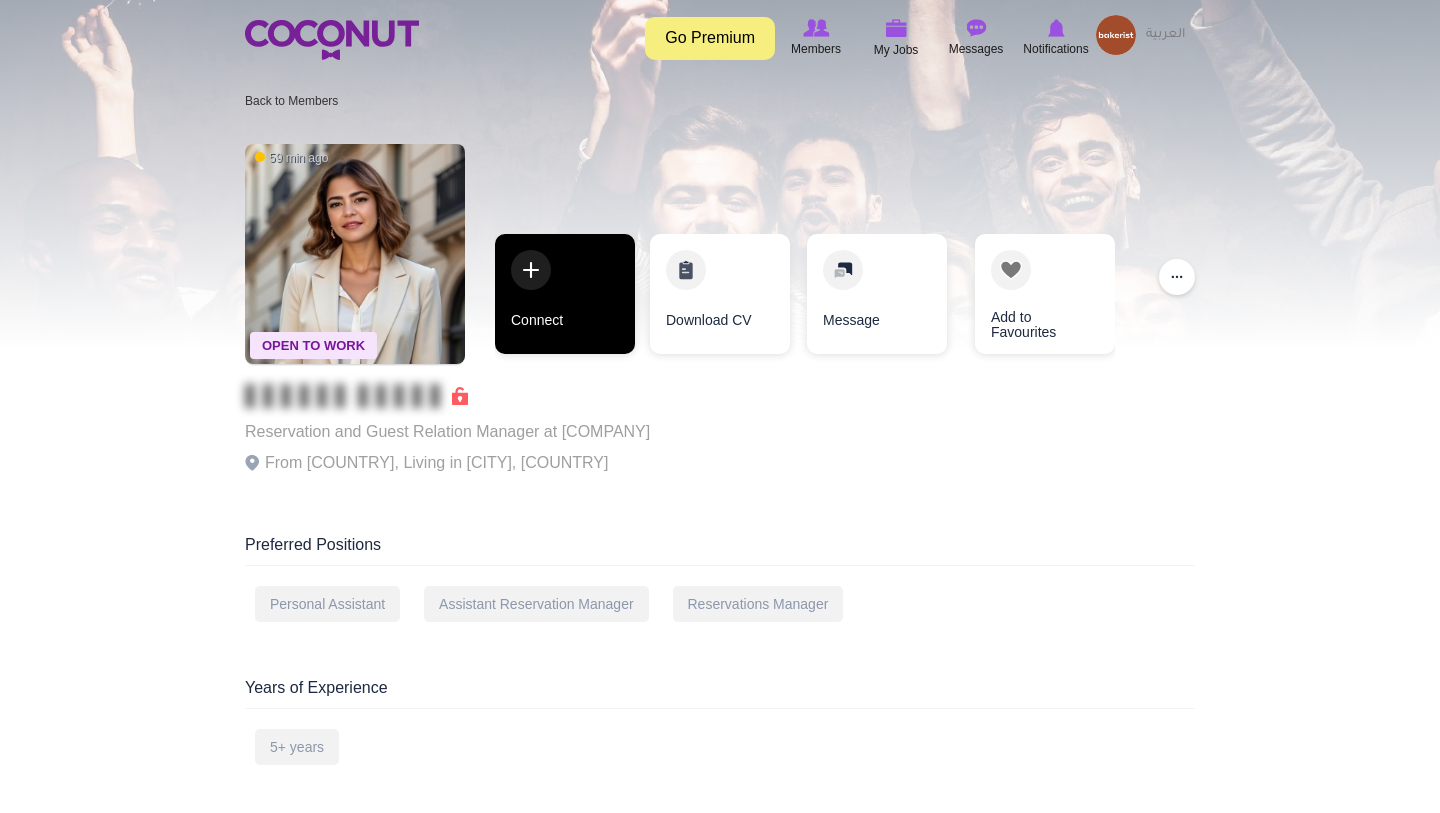 click on "Connect" at bounding box center (565, 294) 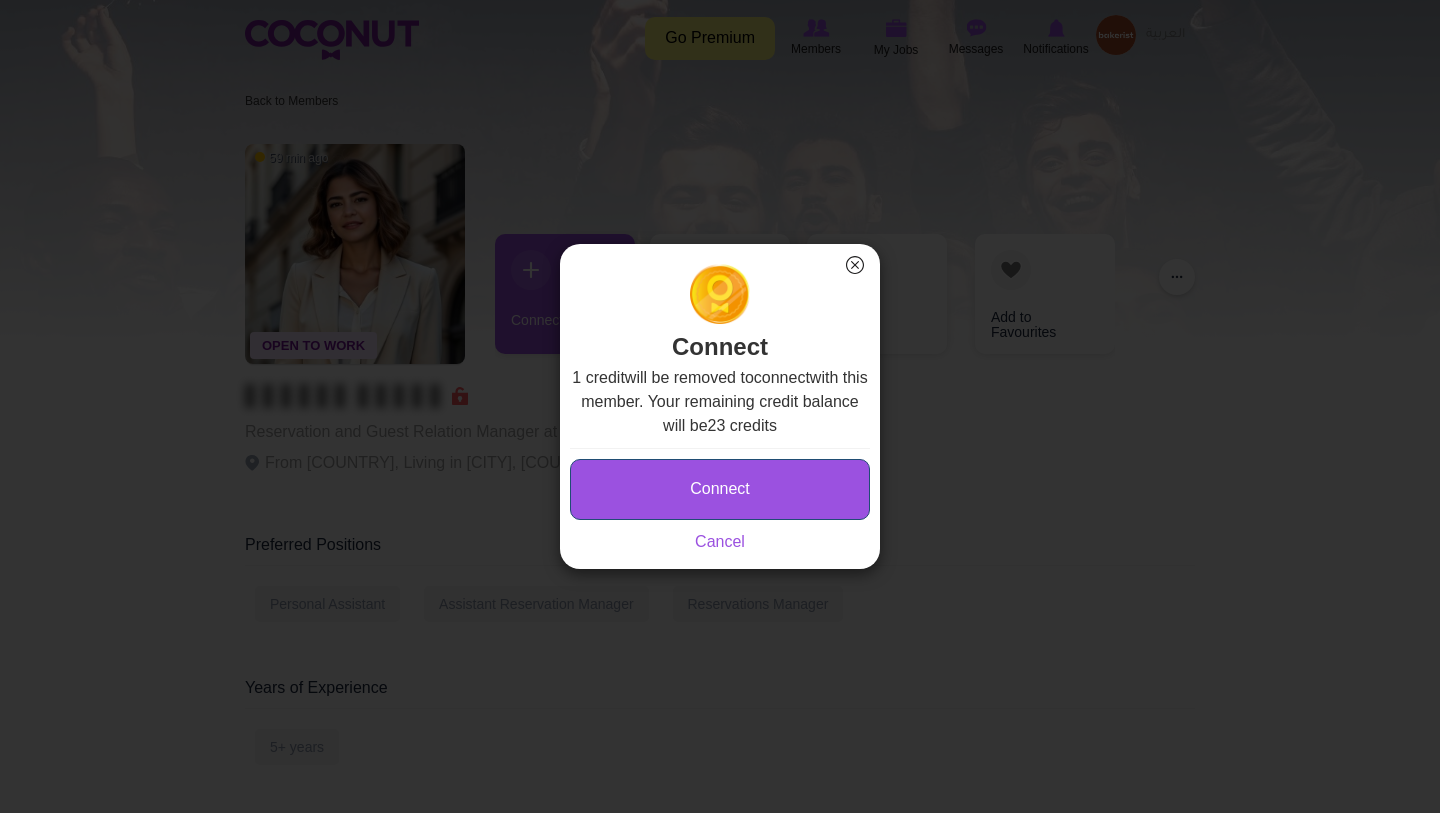 click on "Connect" at bounding box center [720, 489] 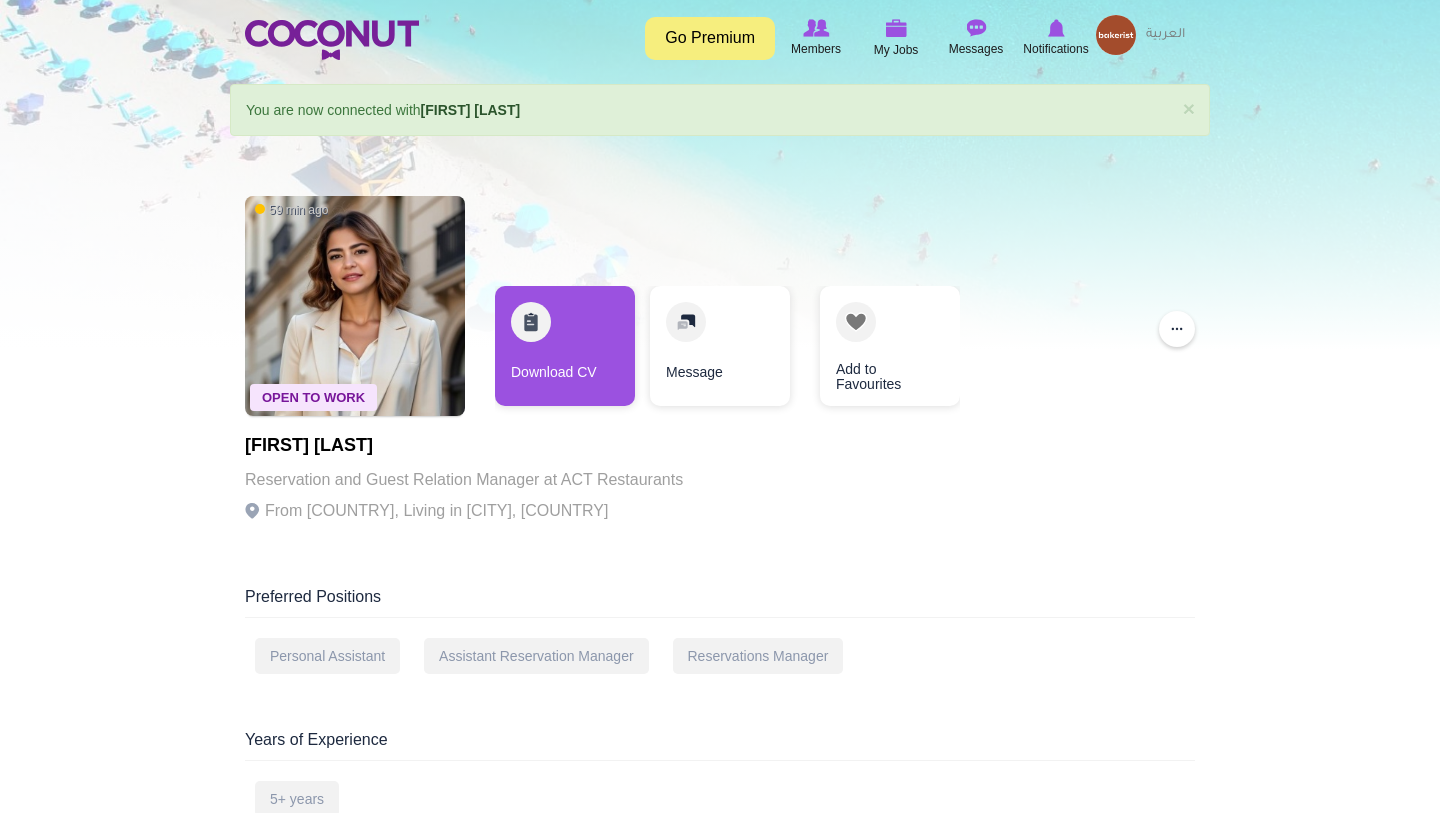 scroll, scrollTop: 0, scrollLeft: 0, axis: both 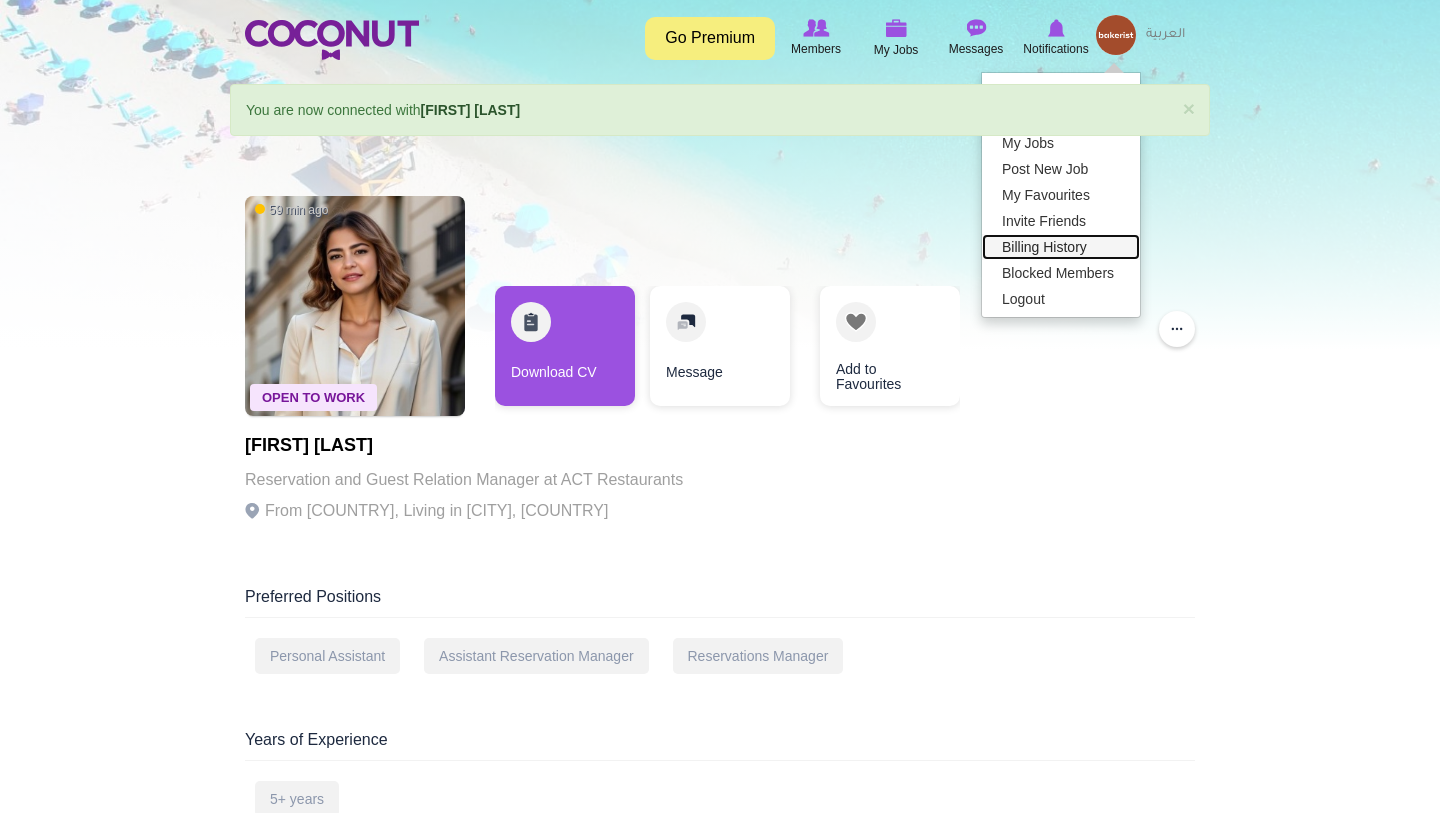 click on "Billing History" at bounding box center (1061, 247) 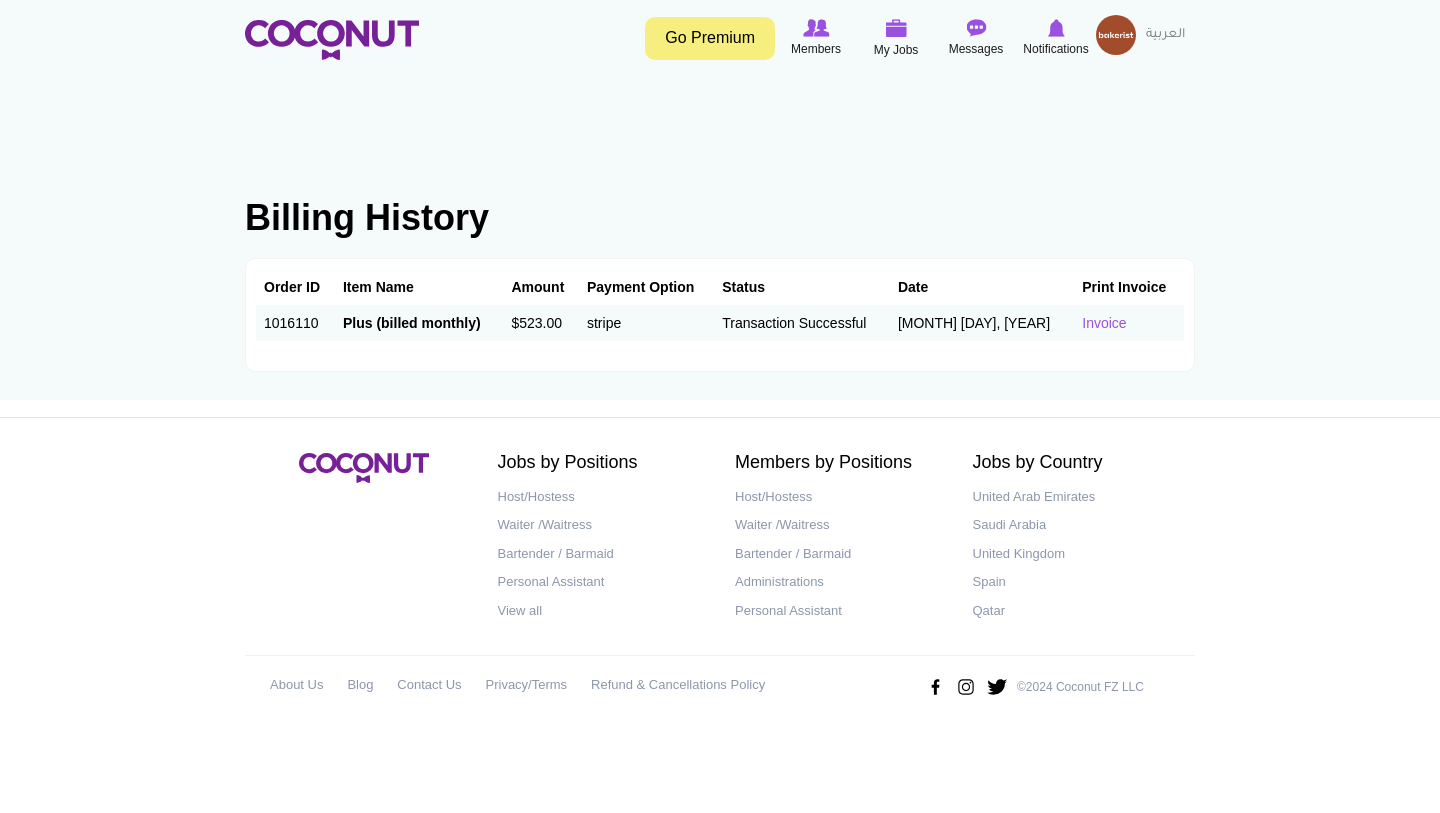 scroll, scrollTop: 0, scrollLeft: 0, axis: both 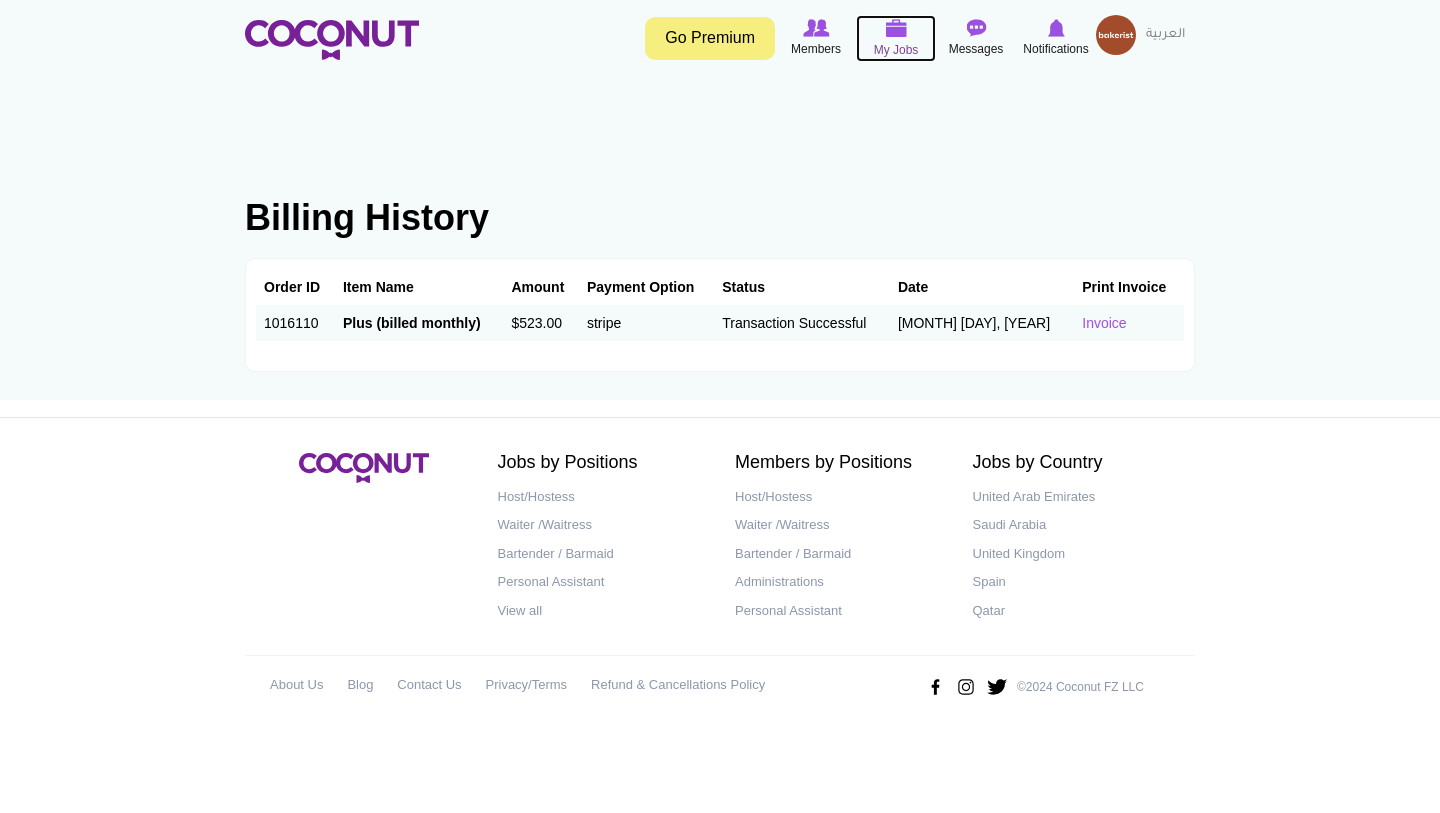 click at bounding box center [896, 28] 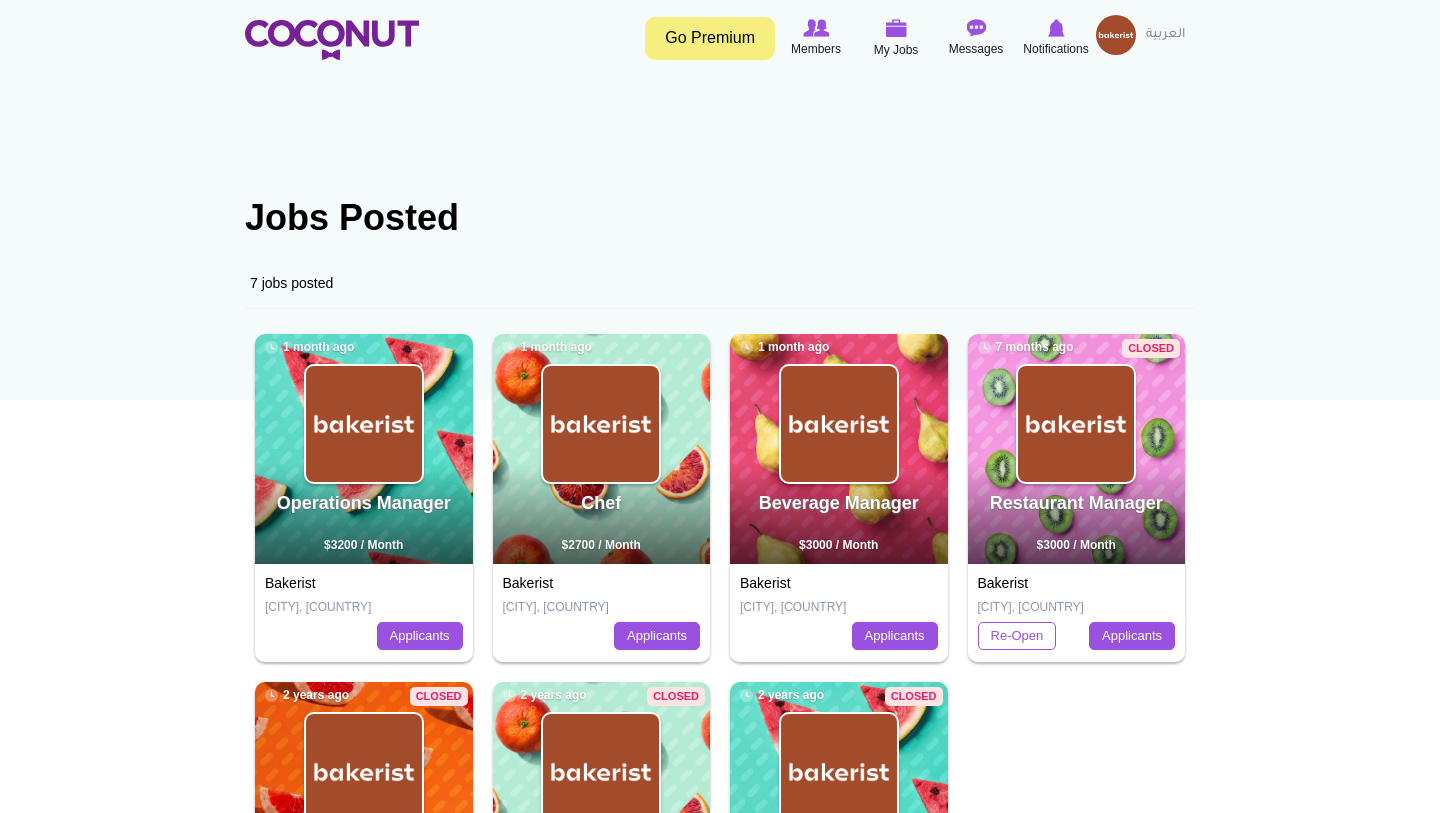 scroll, scrollTop: 0, scrollLeft: 0, axis: both 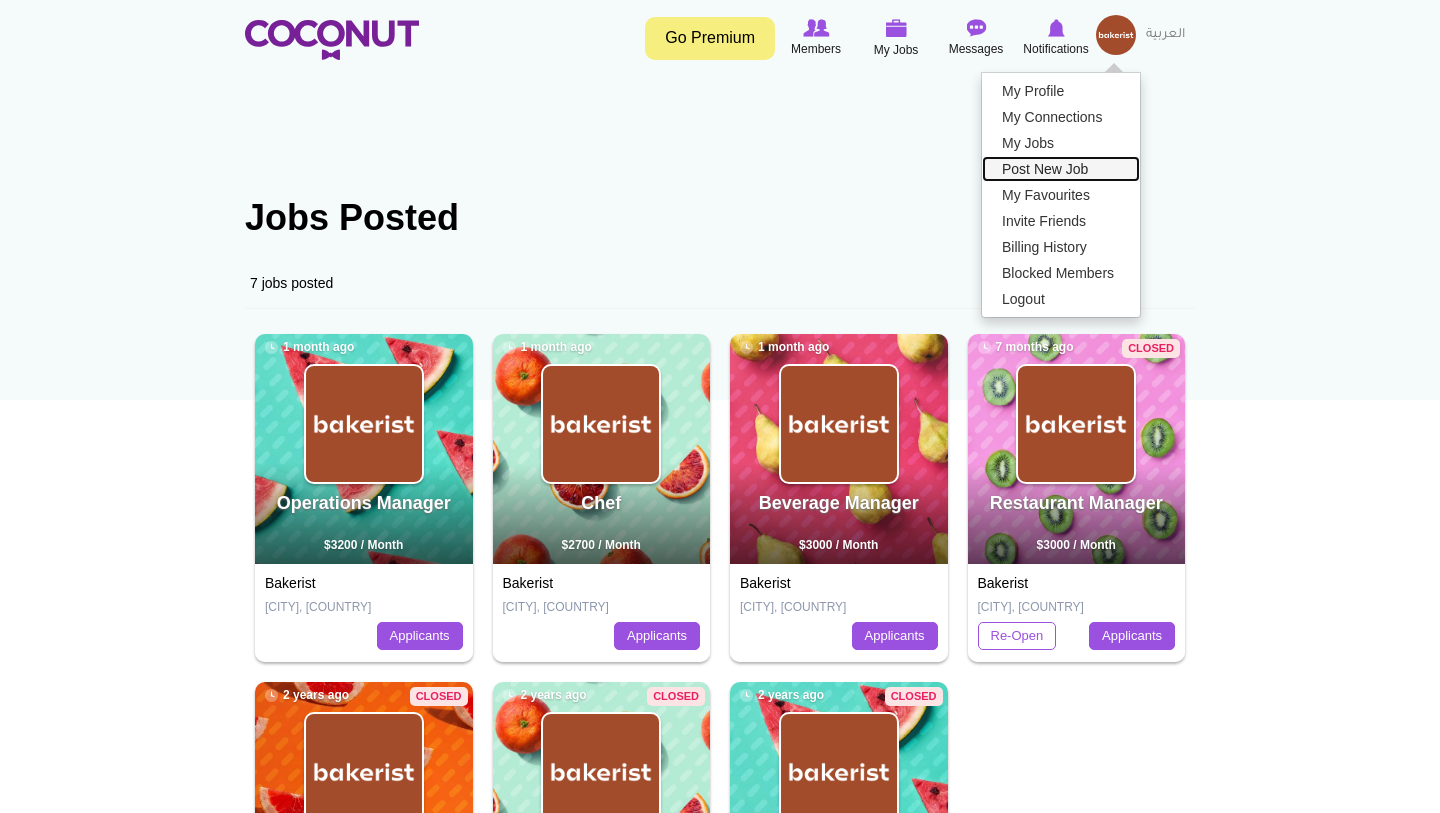 click on "Post New Job" at bounding box center [1061, 169] 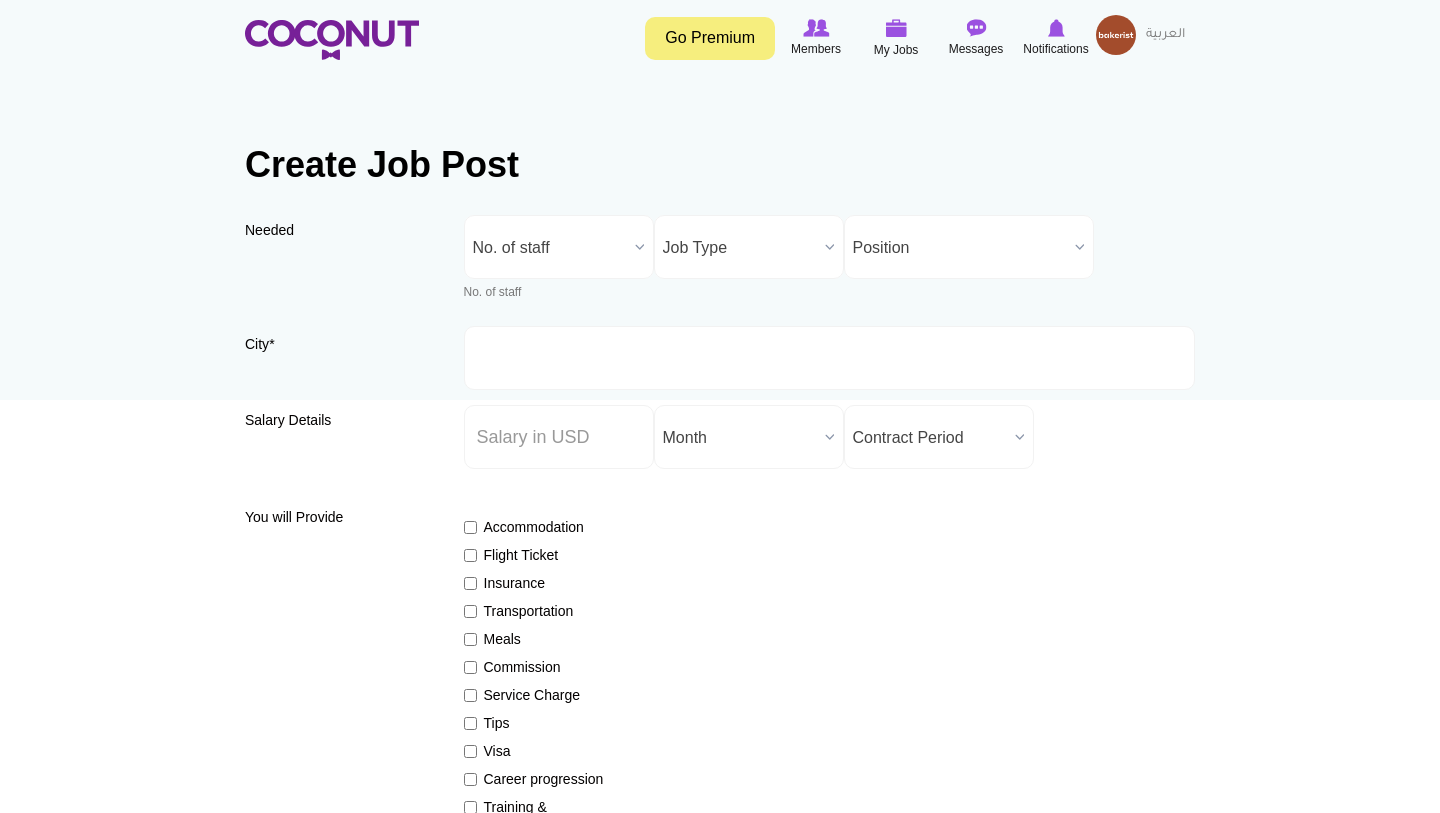 scroll, scrollTop: 0, scrollLeft: 0, axis: both 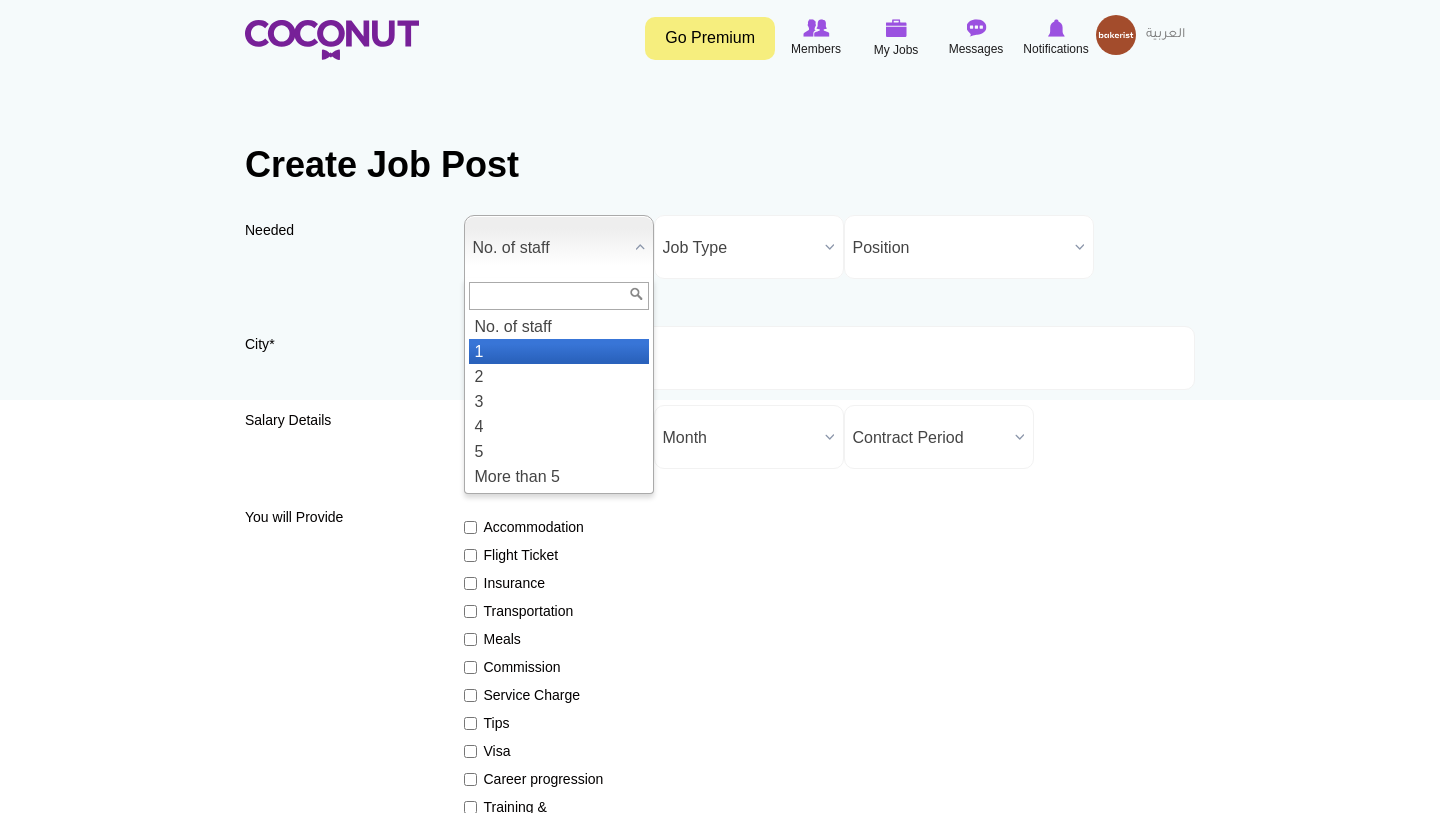 click on "1" at bounding box center (559, 351) 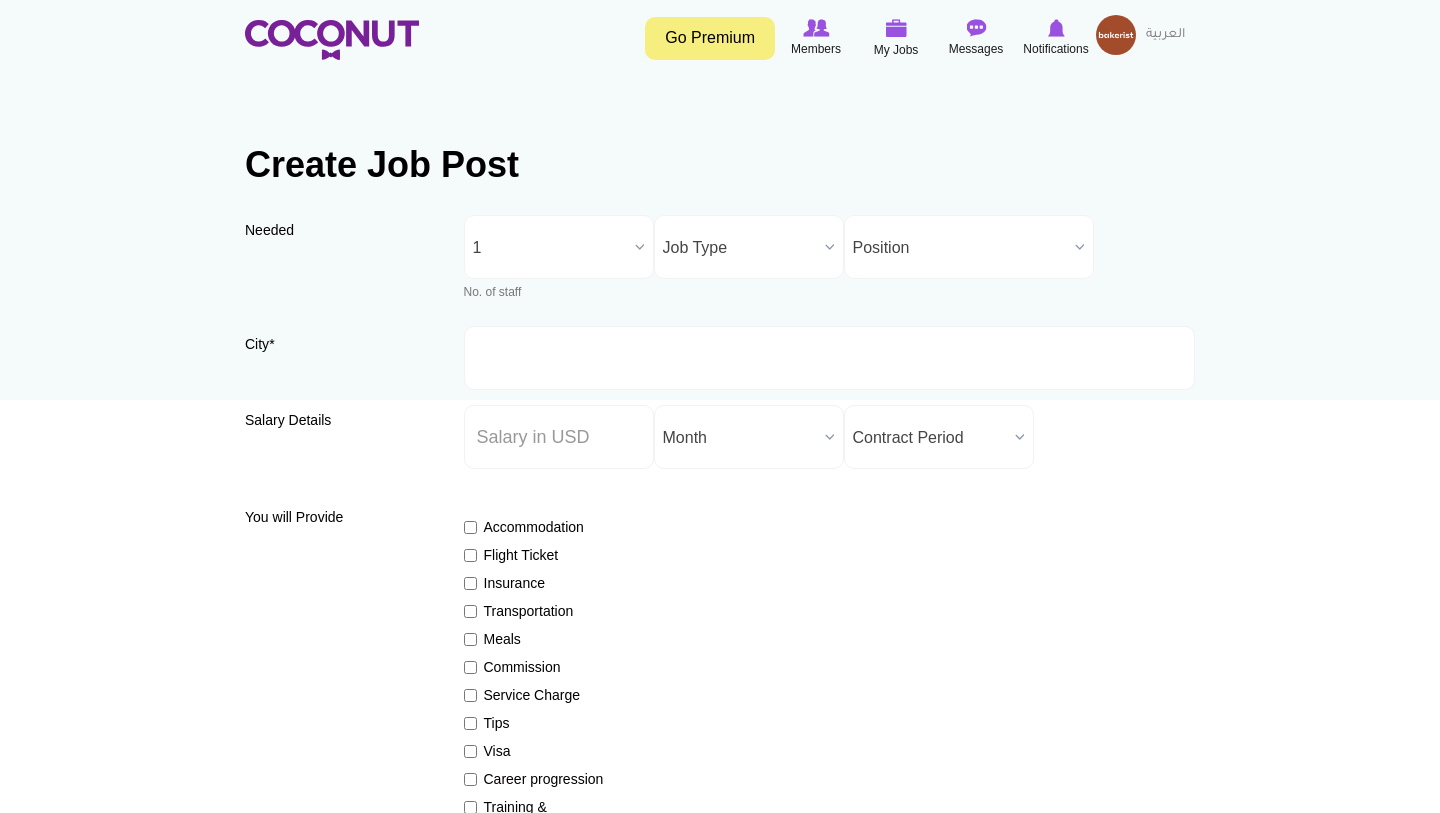 click on "Job Type" at bounding box center [740, 248] 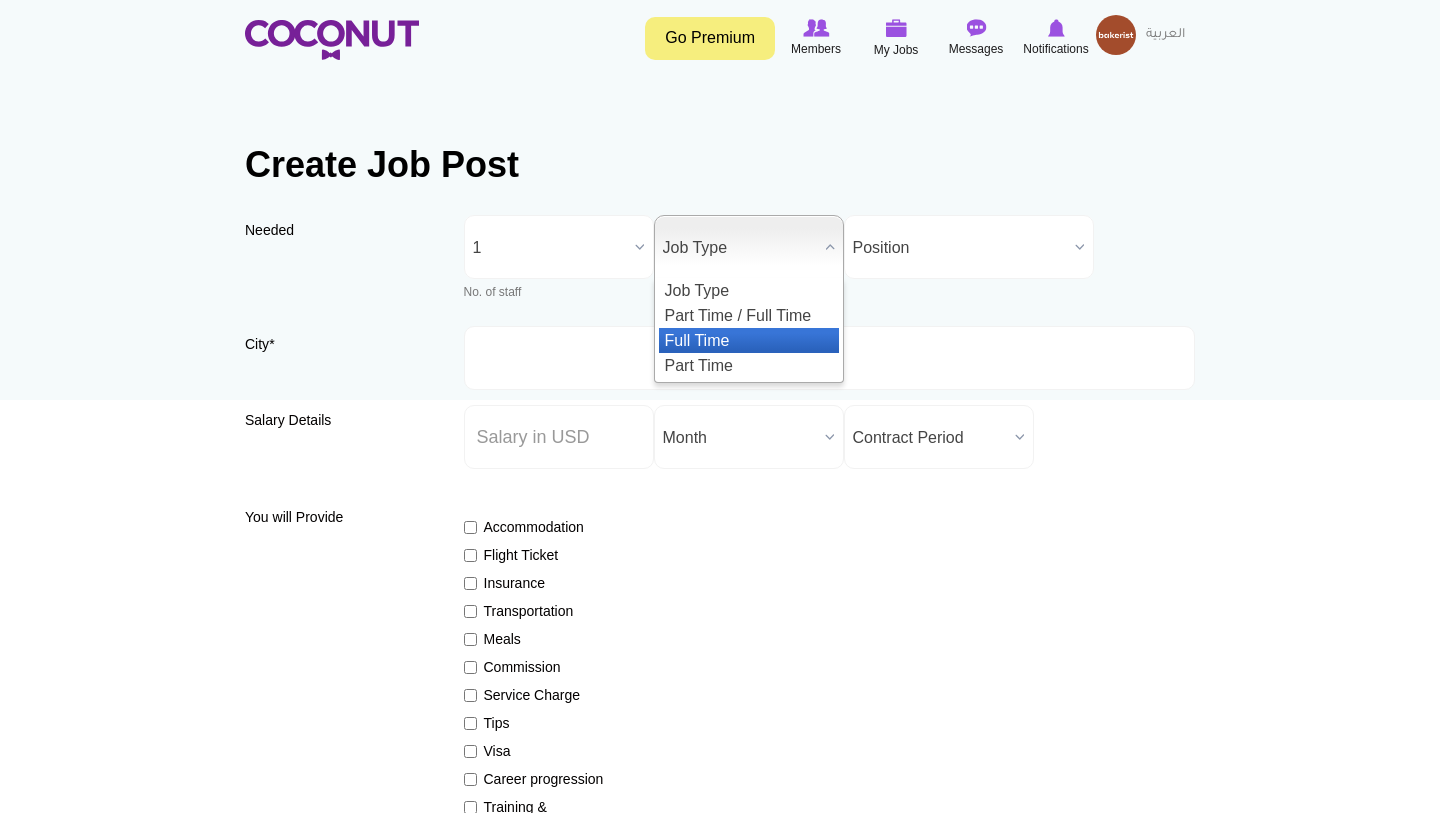 click on "Full Time" at bounding box center (749, 340) 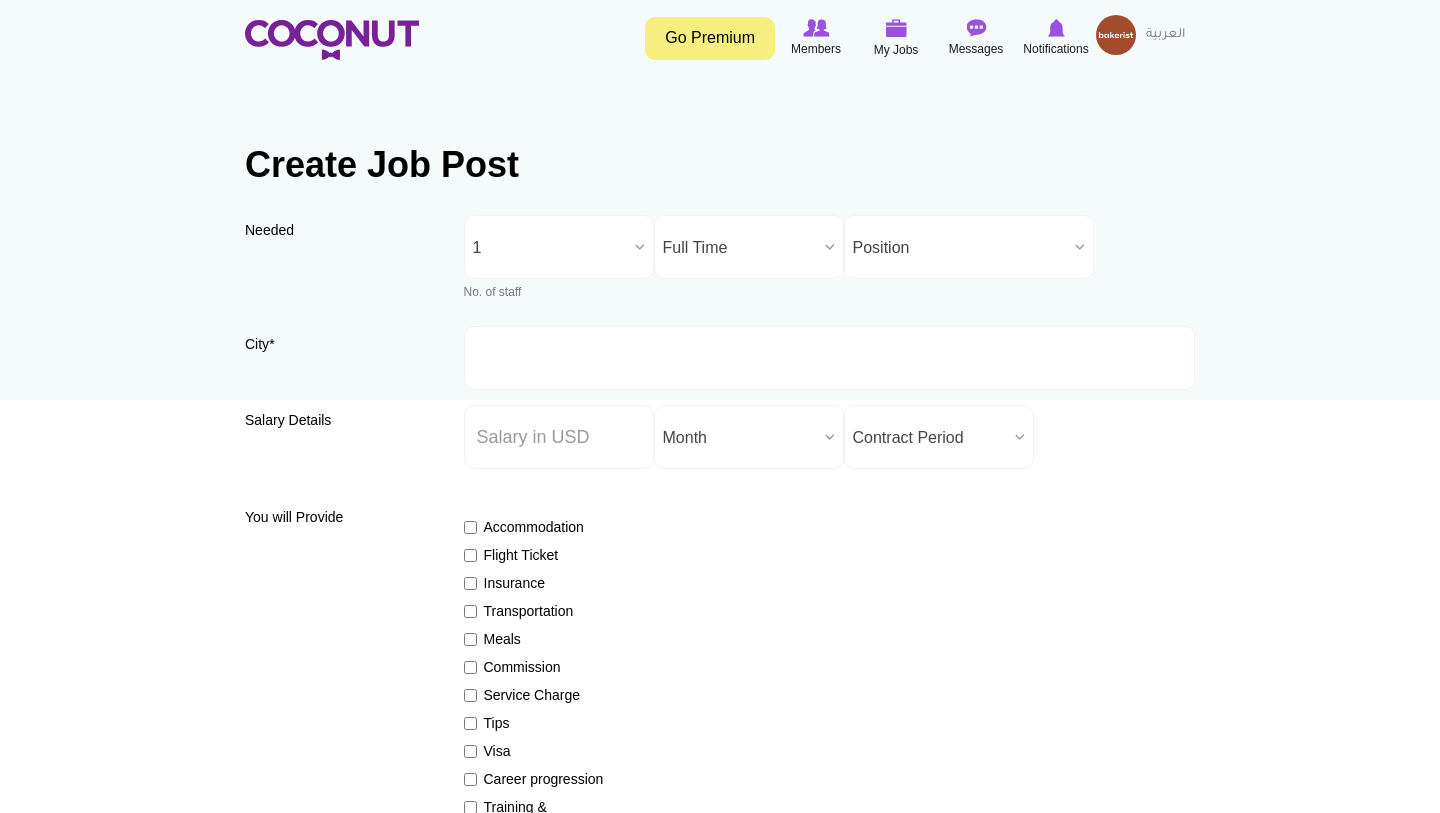 click on "Position" at bounding box center [960, 248] 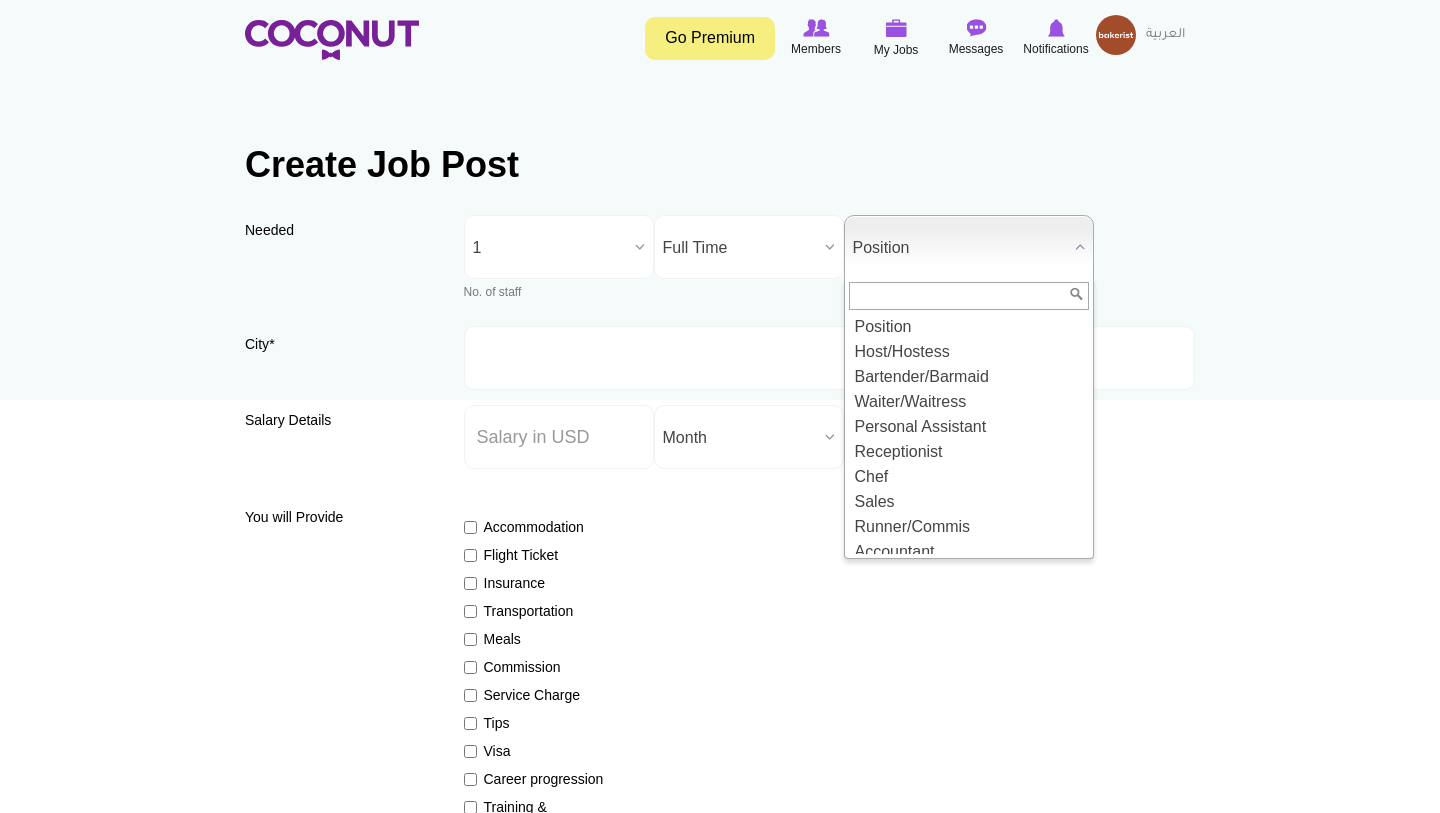 click at bounding box center (969, 296) 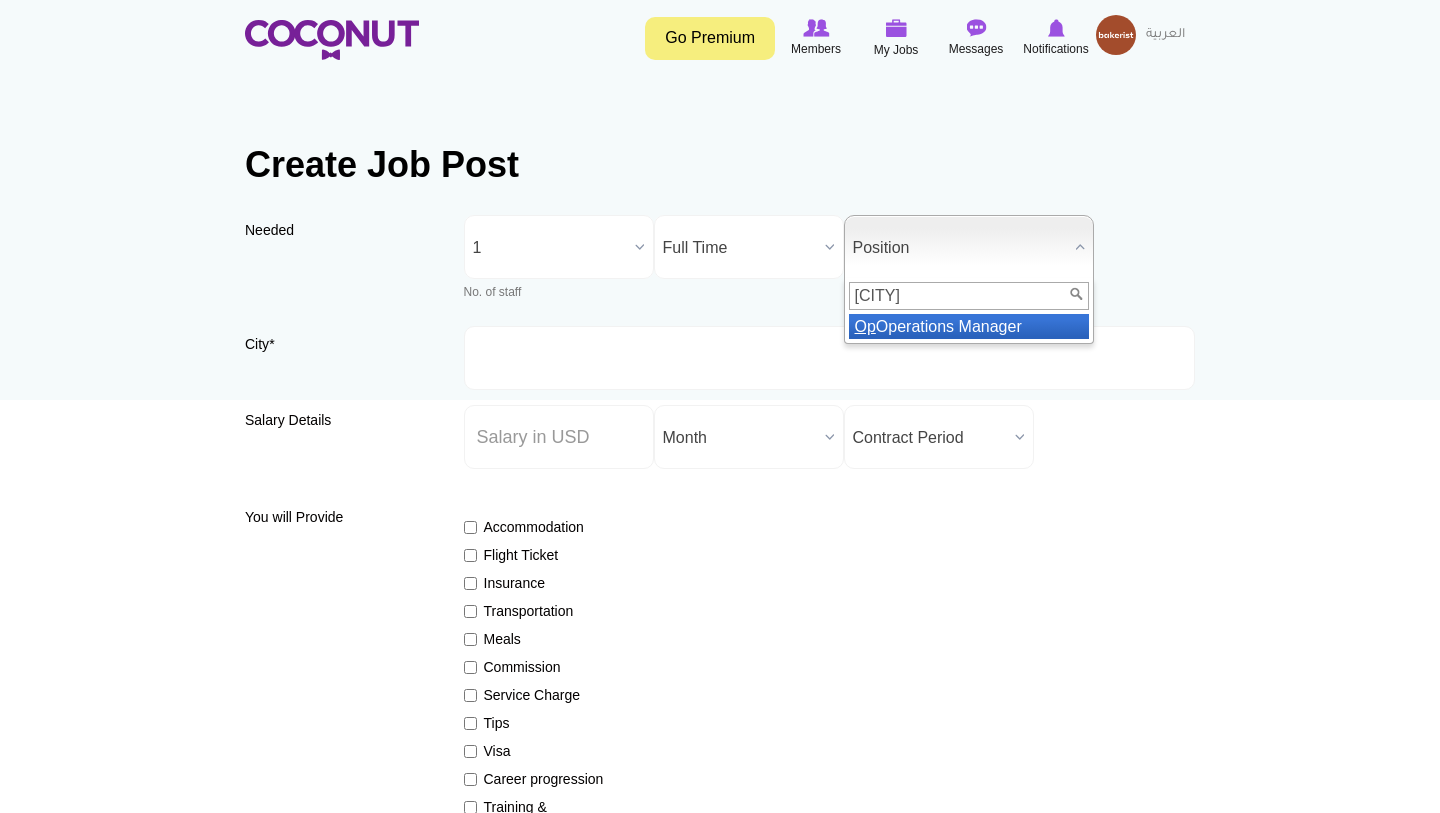 type on "op" 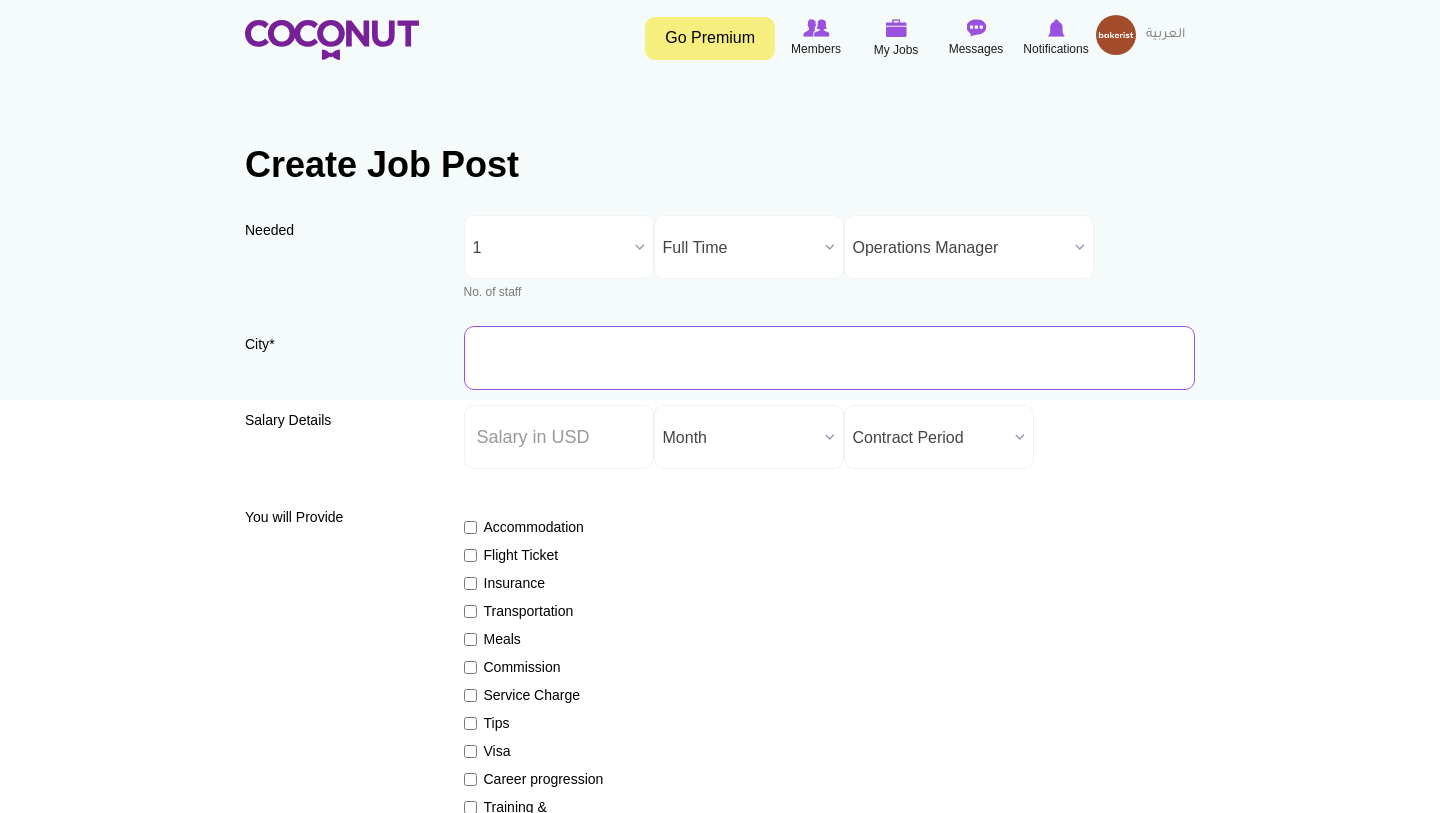 click on "City  *" at bounding box center (830, 358) 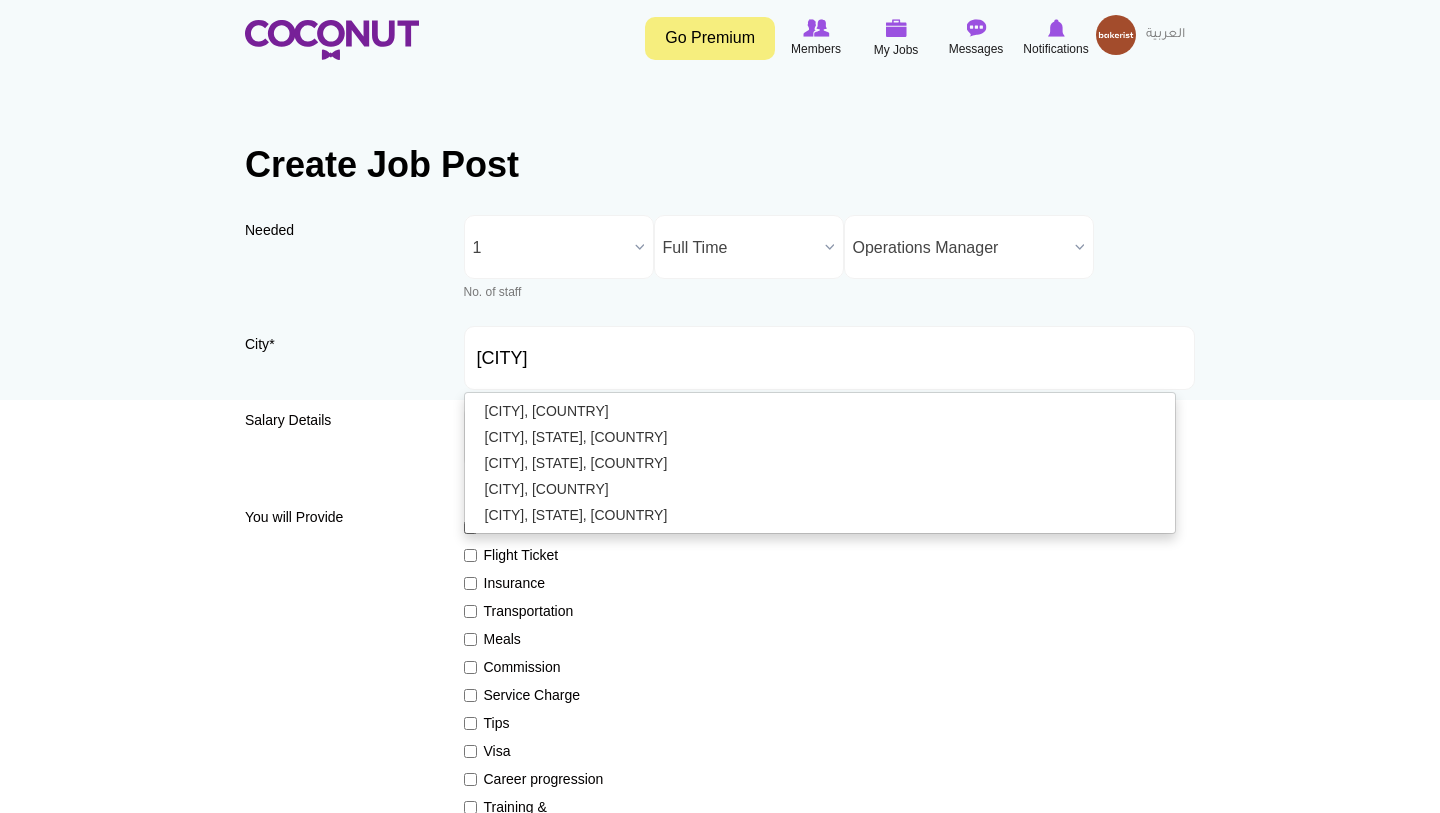 type on "[CITY], [COUNTRY]" 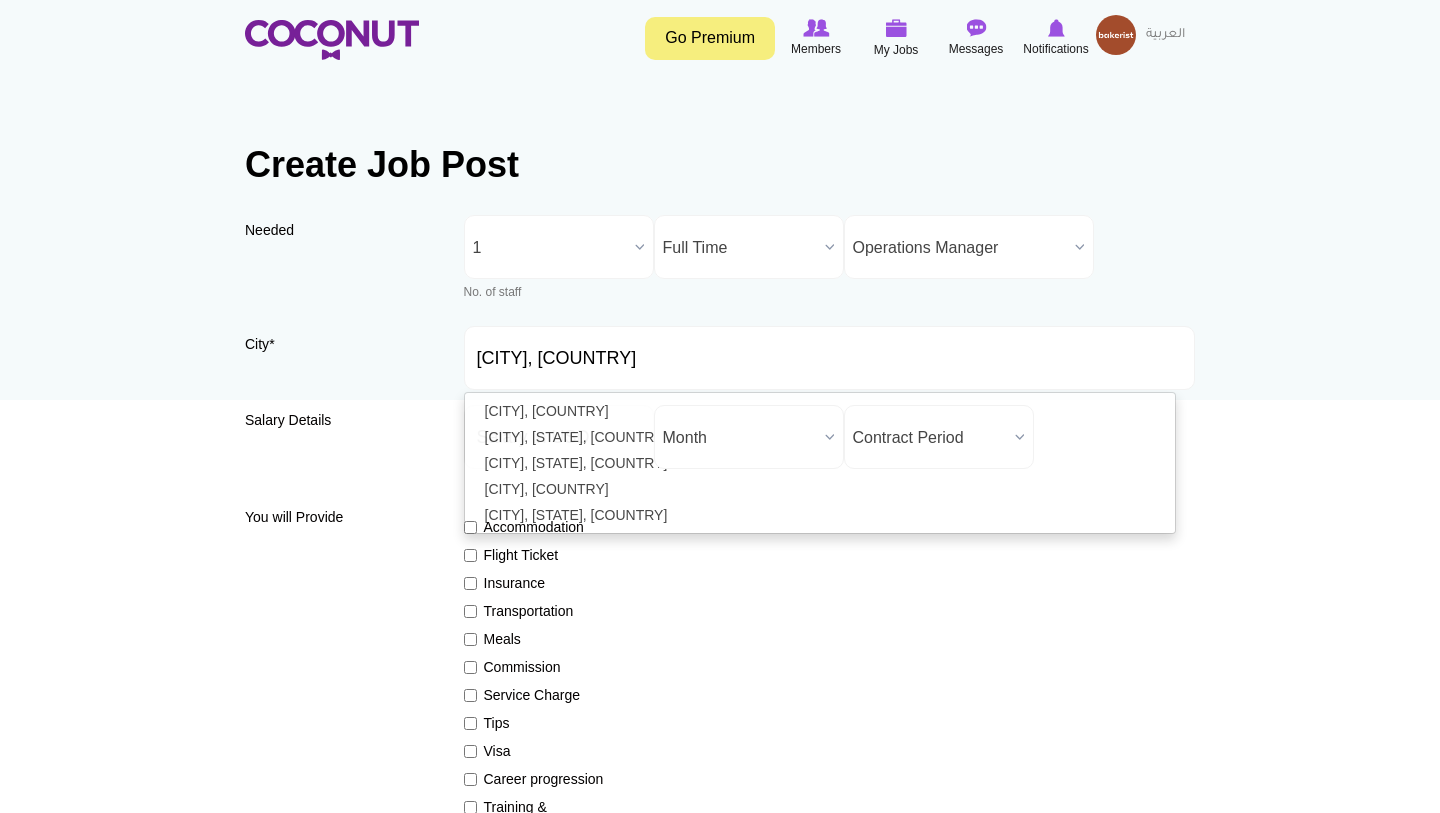 click on "Accommodation
Flight Ticket
Insurance
Transportation
Meals
Commission
Service Charge
Tips
Visa
Career progression
Training & development" at bounding box center [830, 668] 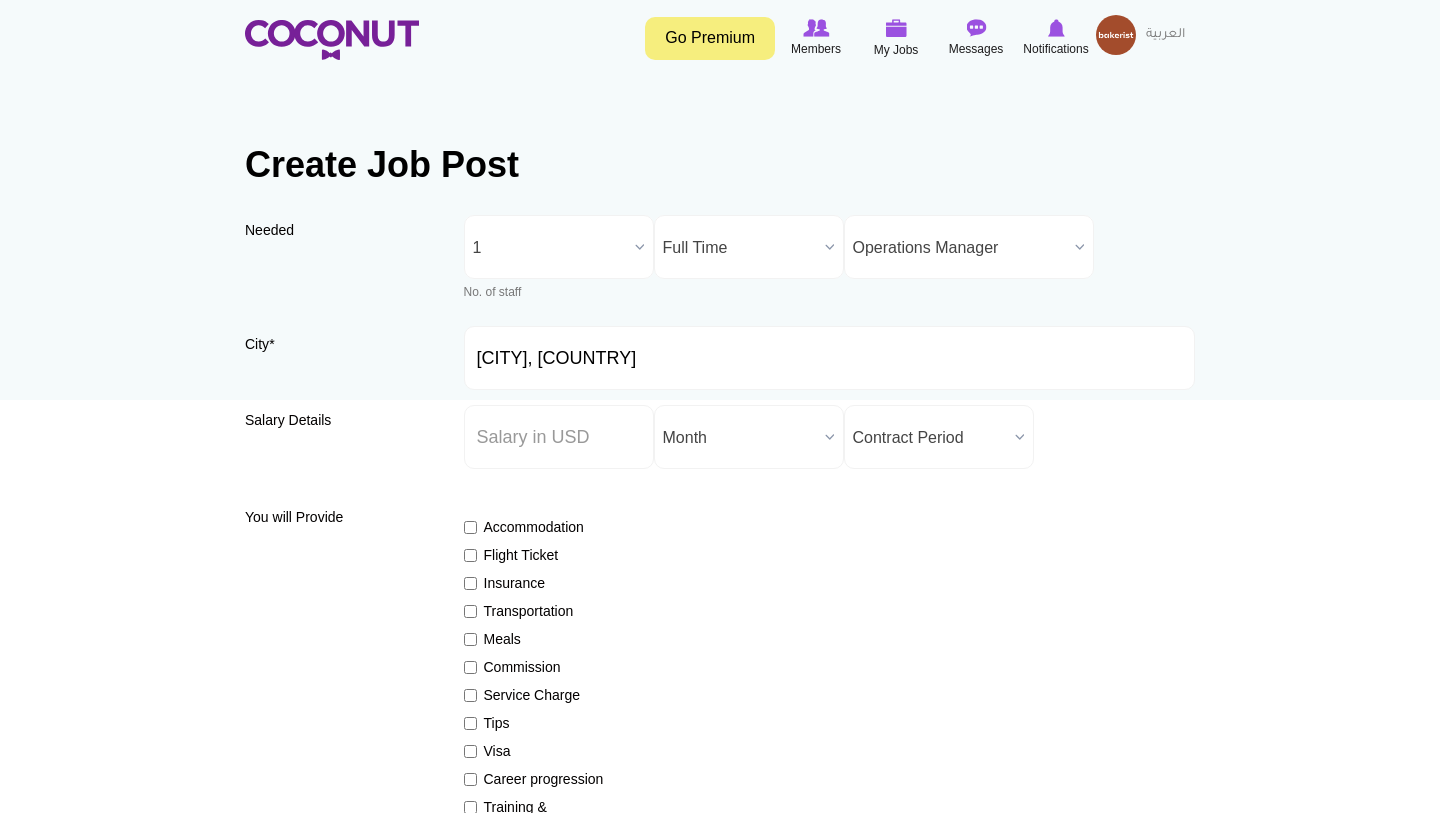 click on "Accommodation
Flight Ticket
Insurance
Transportation
Meals
Commission
Service Charge
Tips
Visa
Career progression
Training & development" at bounding box center (830, 668) 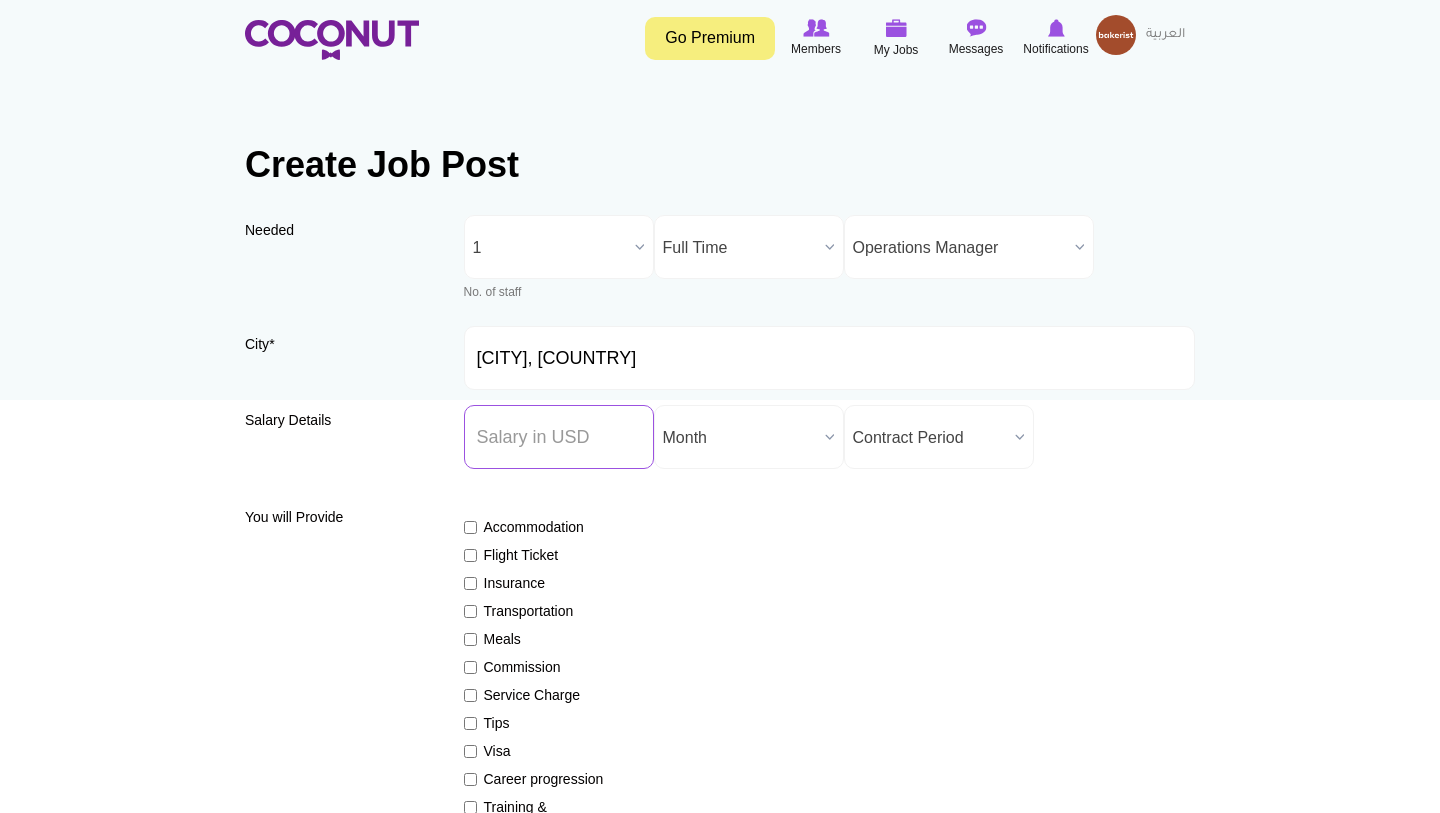 click on "Salary ($)  *" at bounding box center [559, 437] 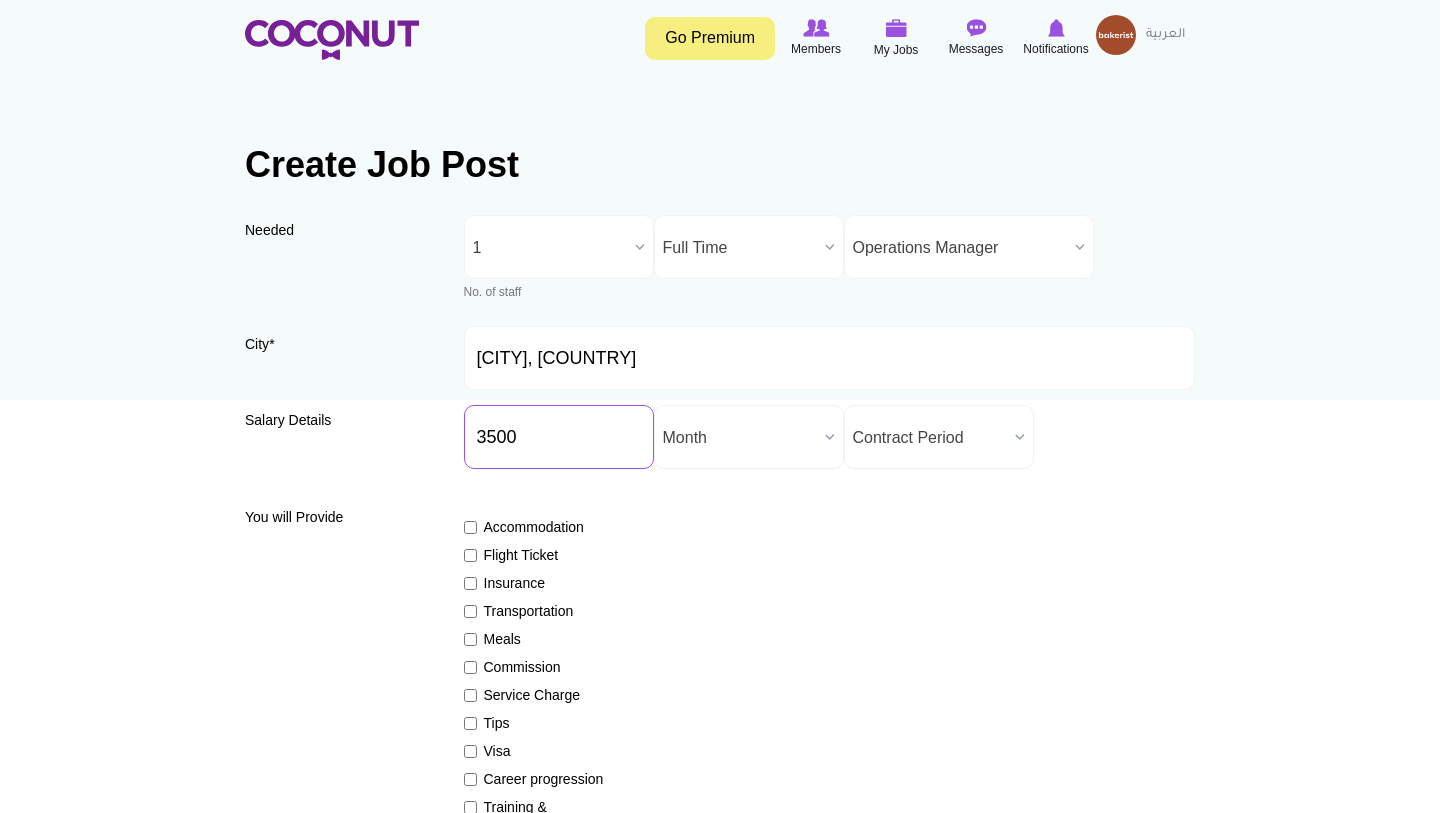 type on "3500" 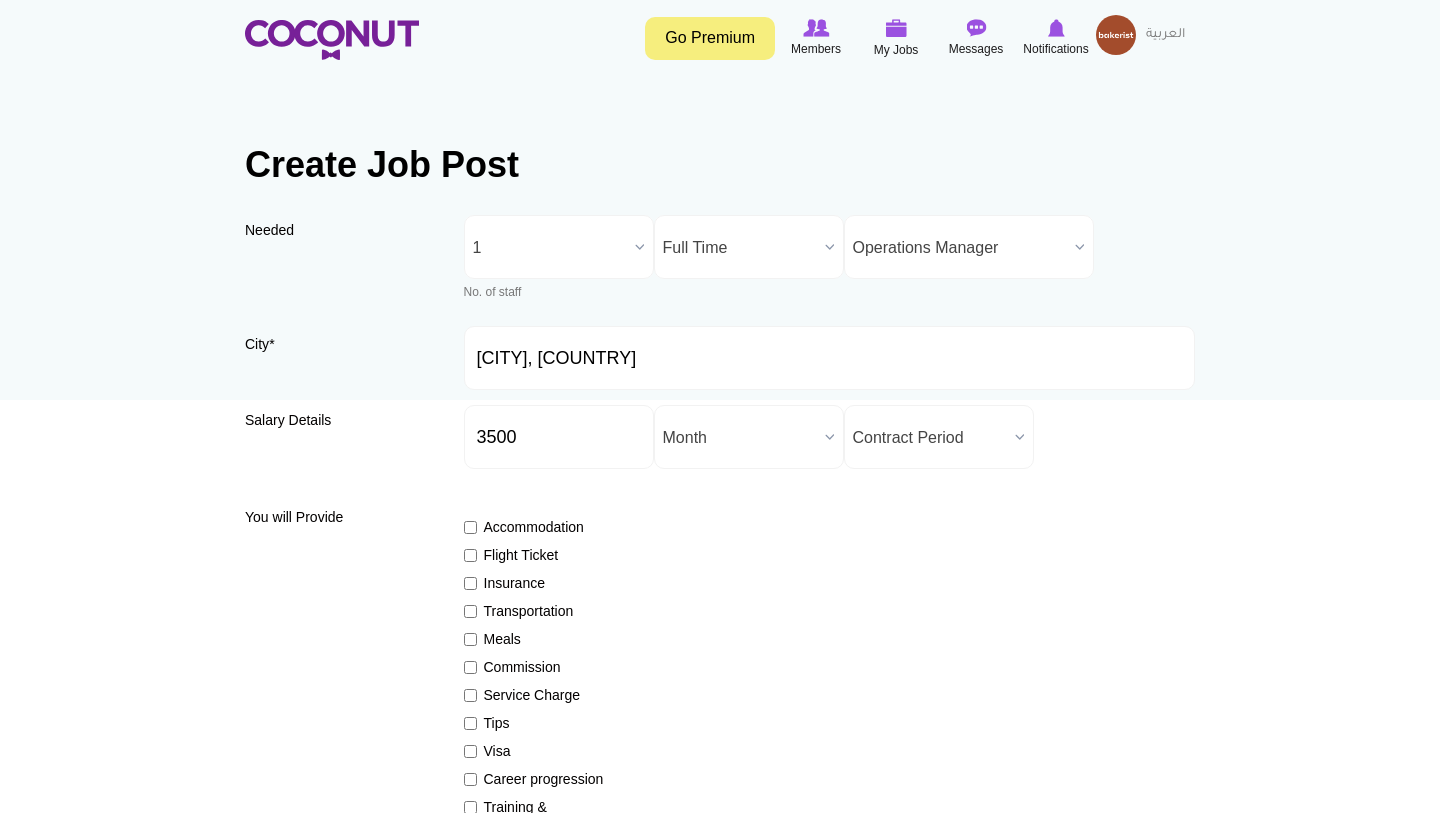 click on "Contract Period" at bounding box center [930, 438] 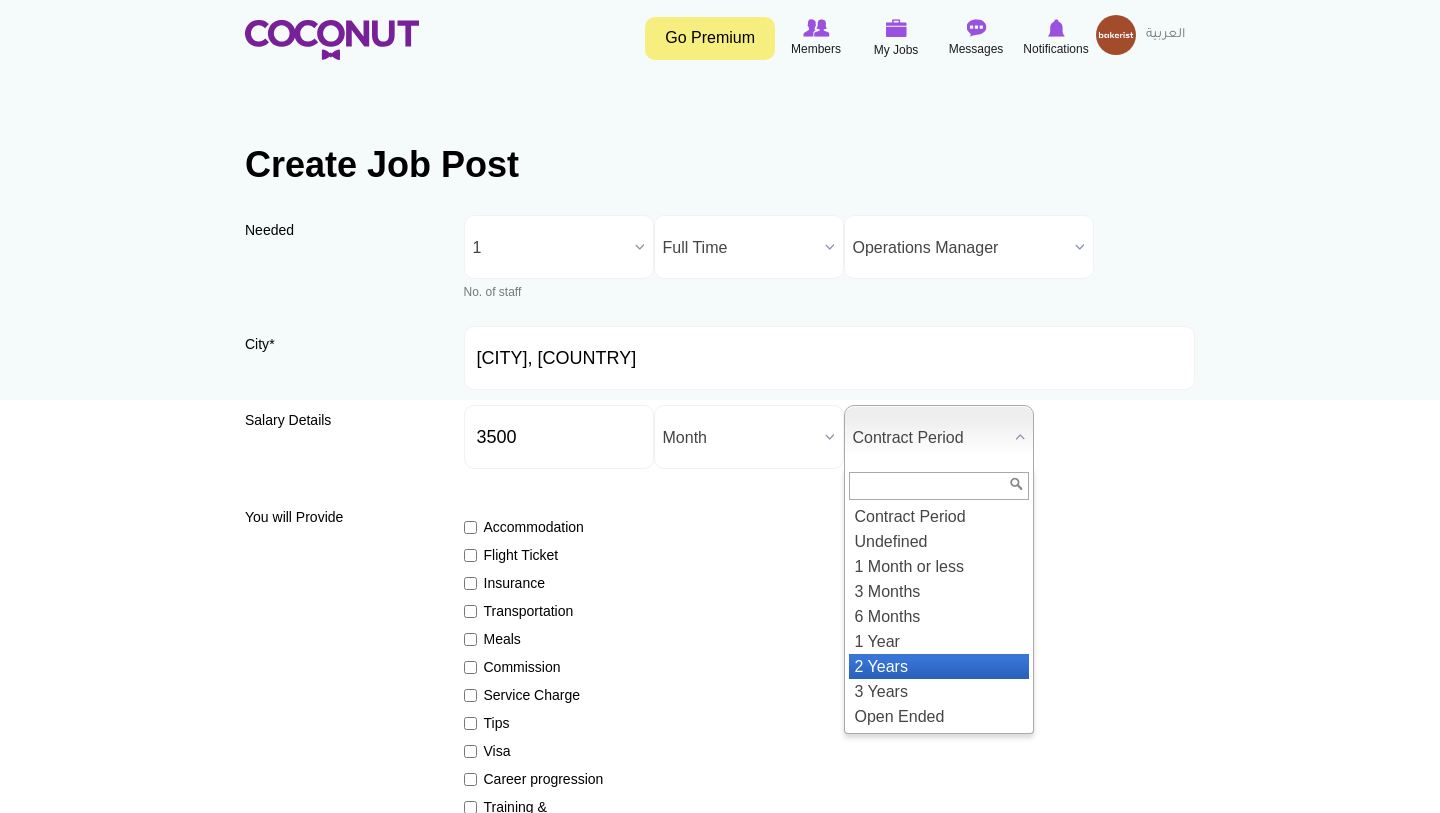 click on "2 Years" at bounding box center [939, 666] 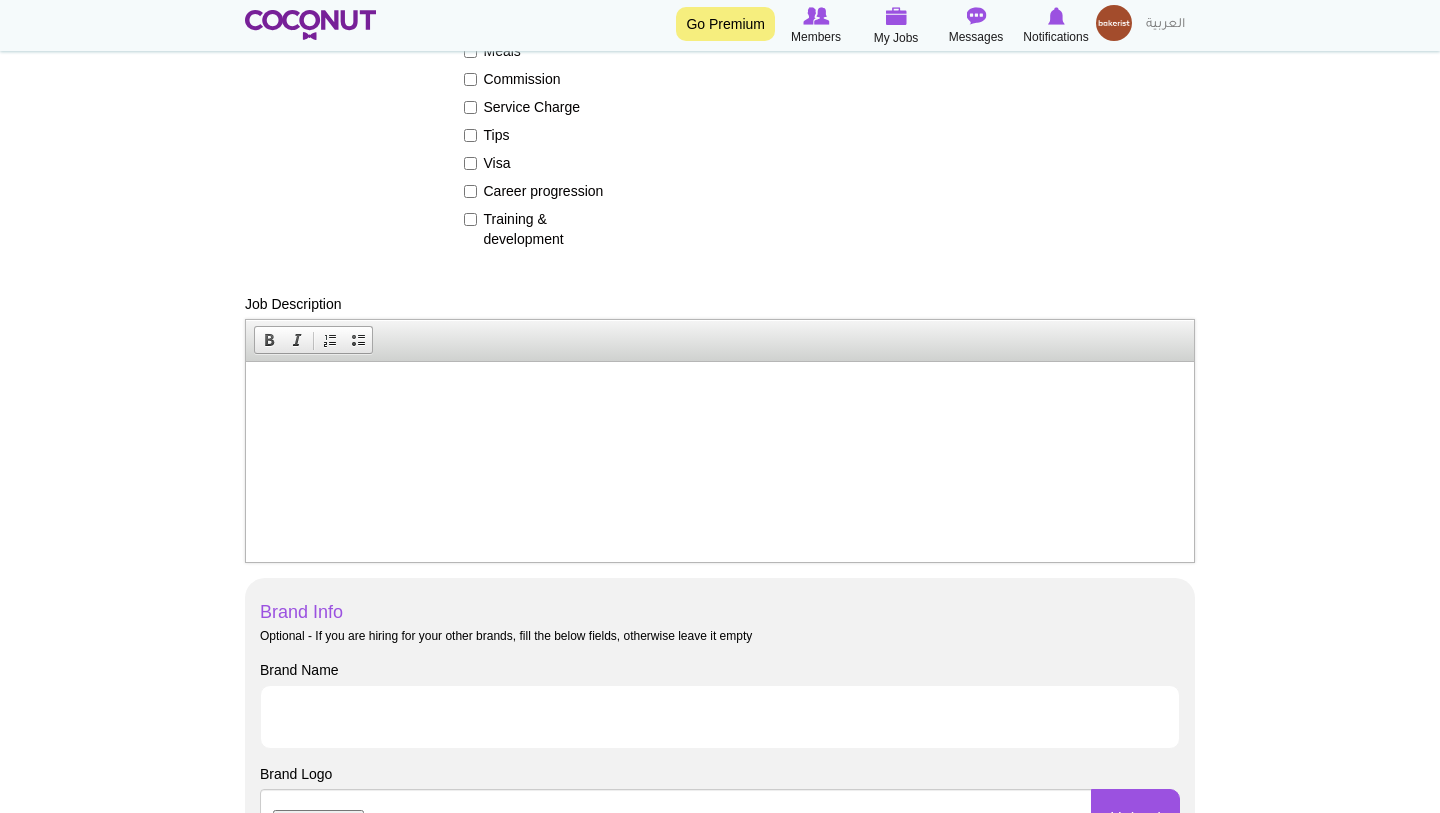 scroll, scrollTop: 591, scrollLeft: 0, axis: vertical 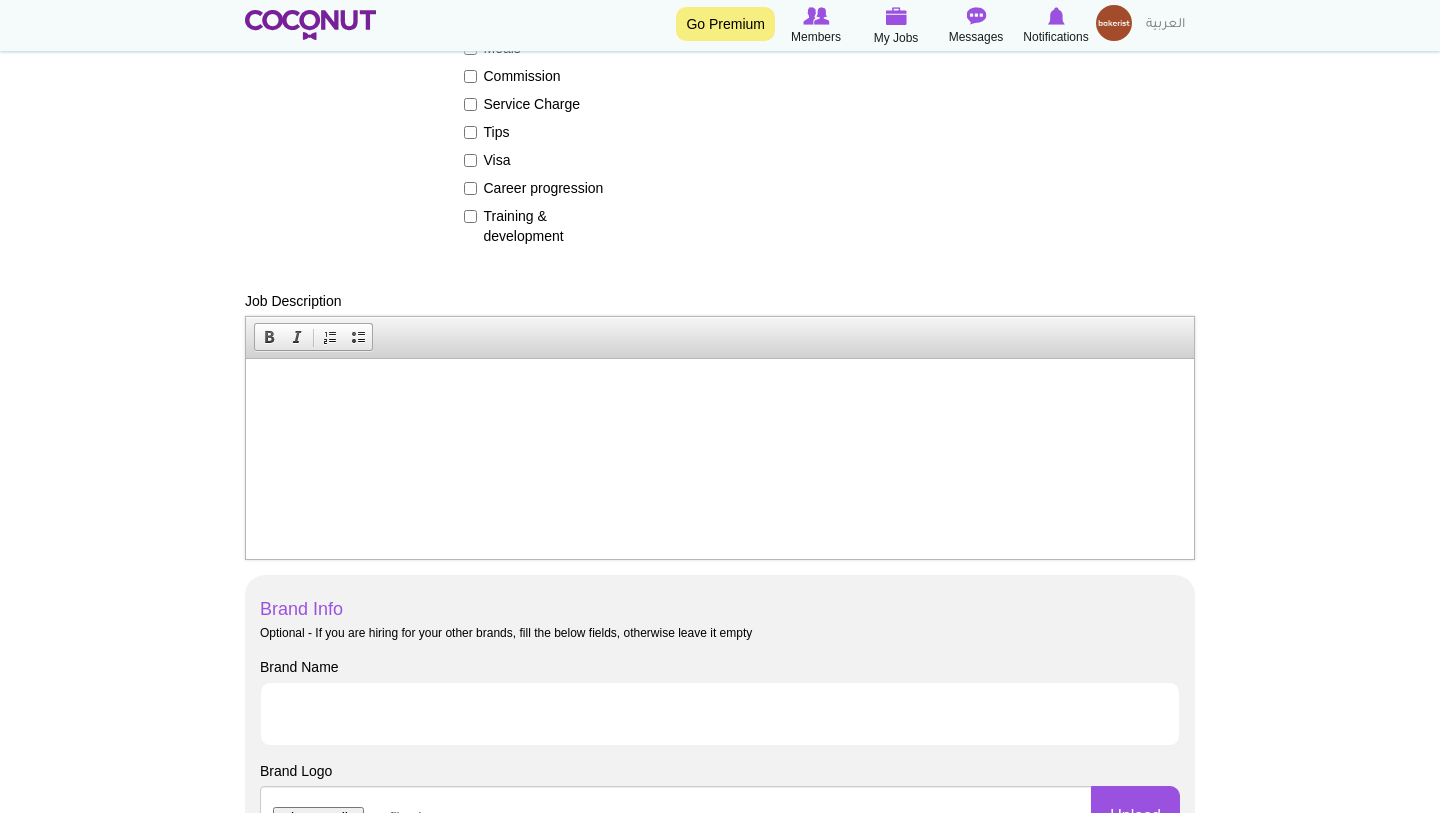 click at bounding box center [720, 388] 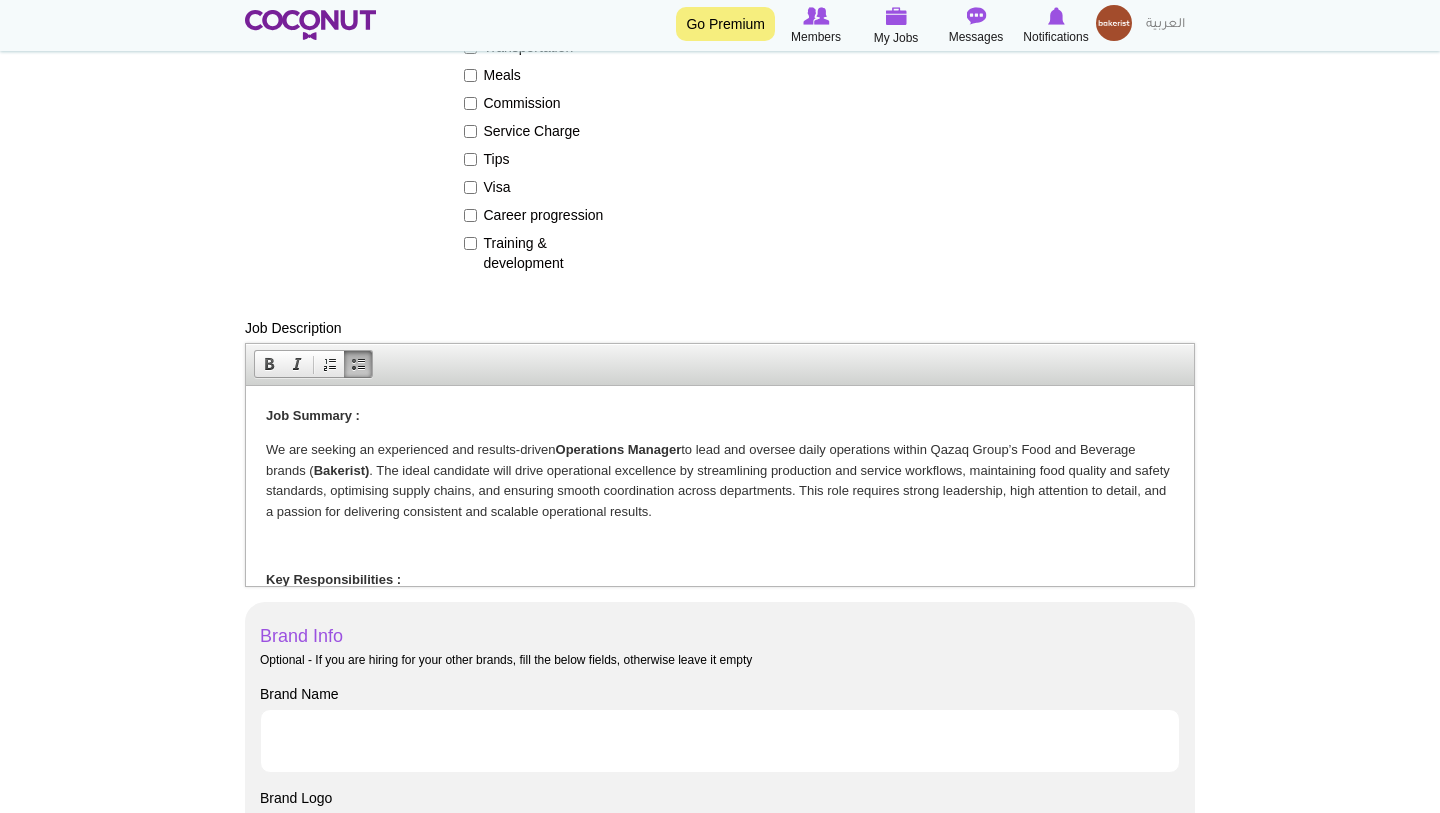 scroll, scrollTop: 562, scrollLeft: 0, axis: vertical 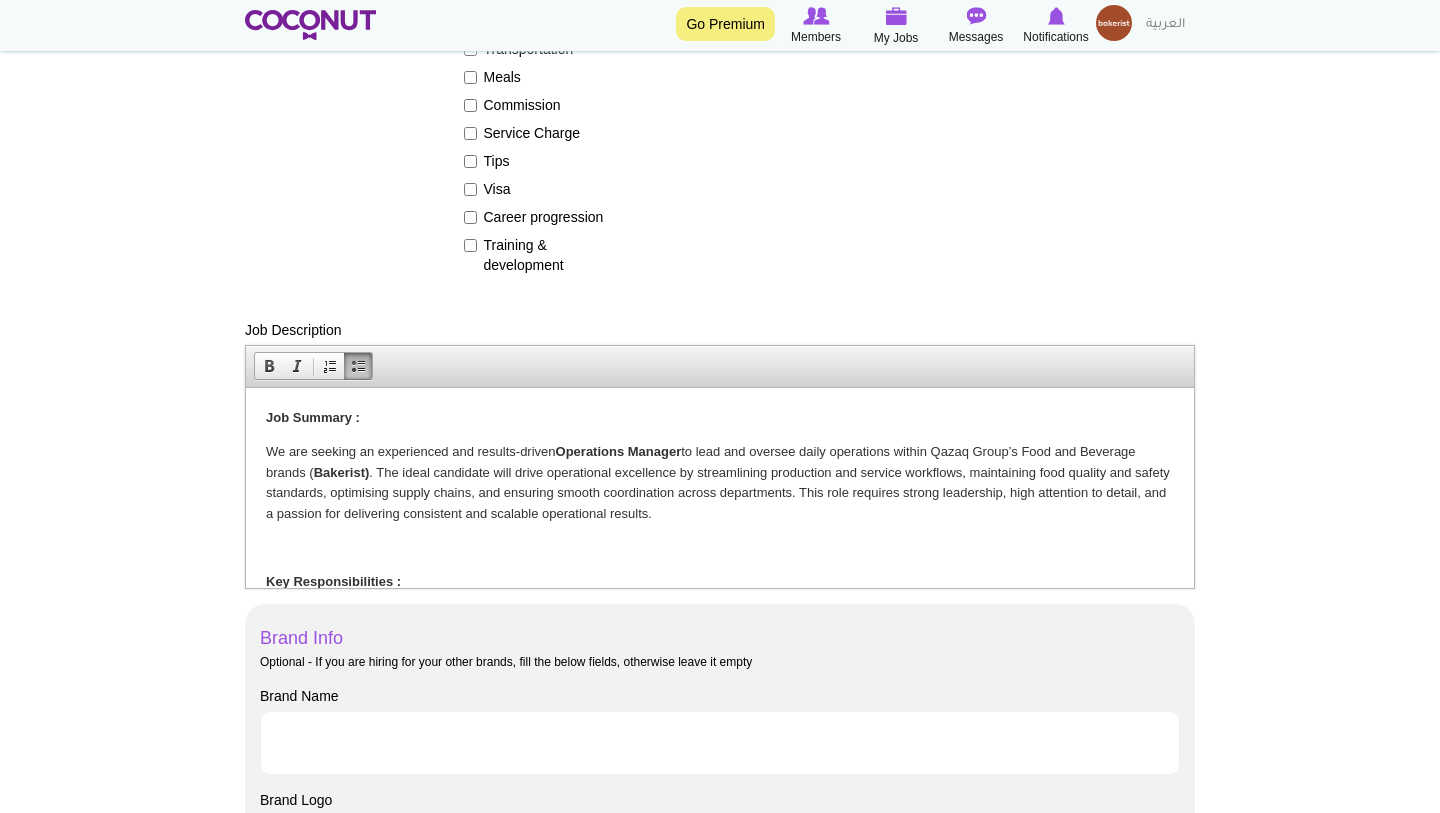 click on "Bakerist)" at bounding box center [342, 471] 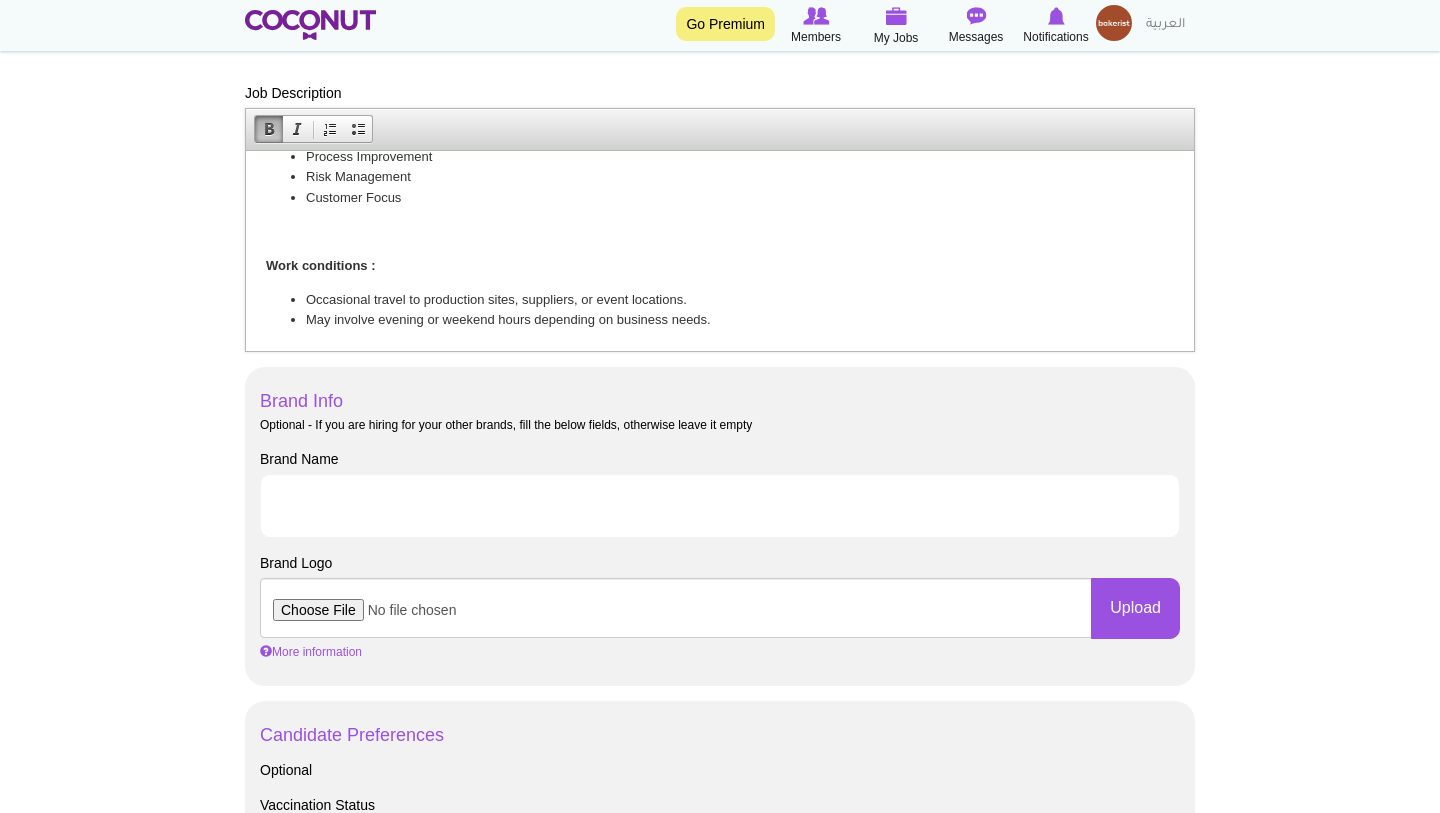 scroll, scrollTop: 822, scrollLeft: 0, axis: vertical 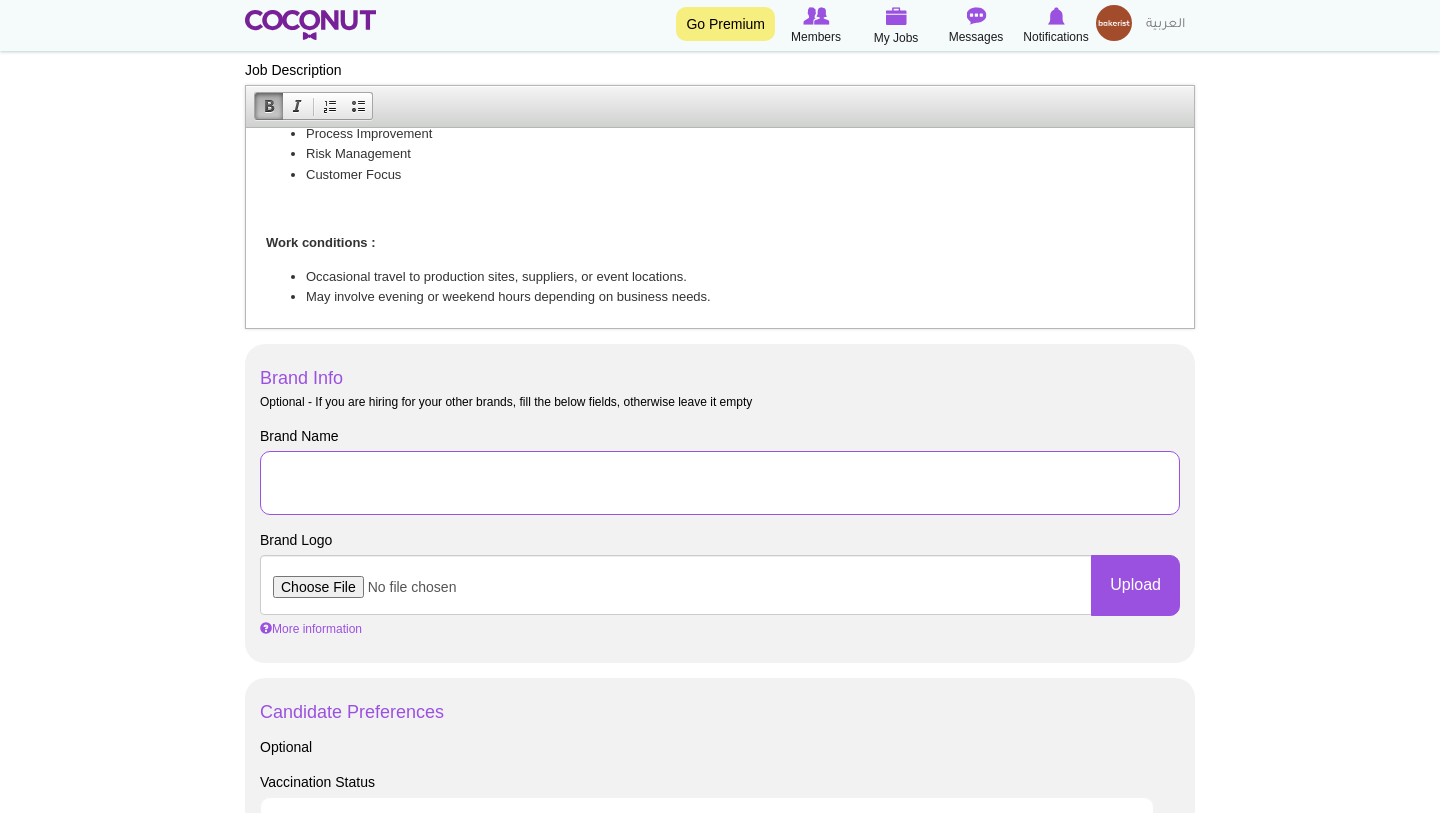 click on "Brand Name" at bounding box center [720, 483] 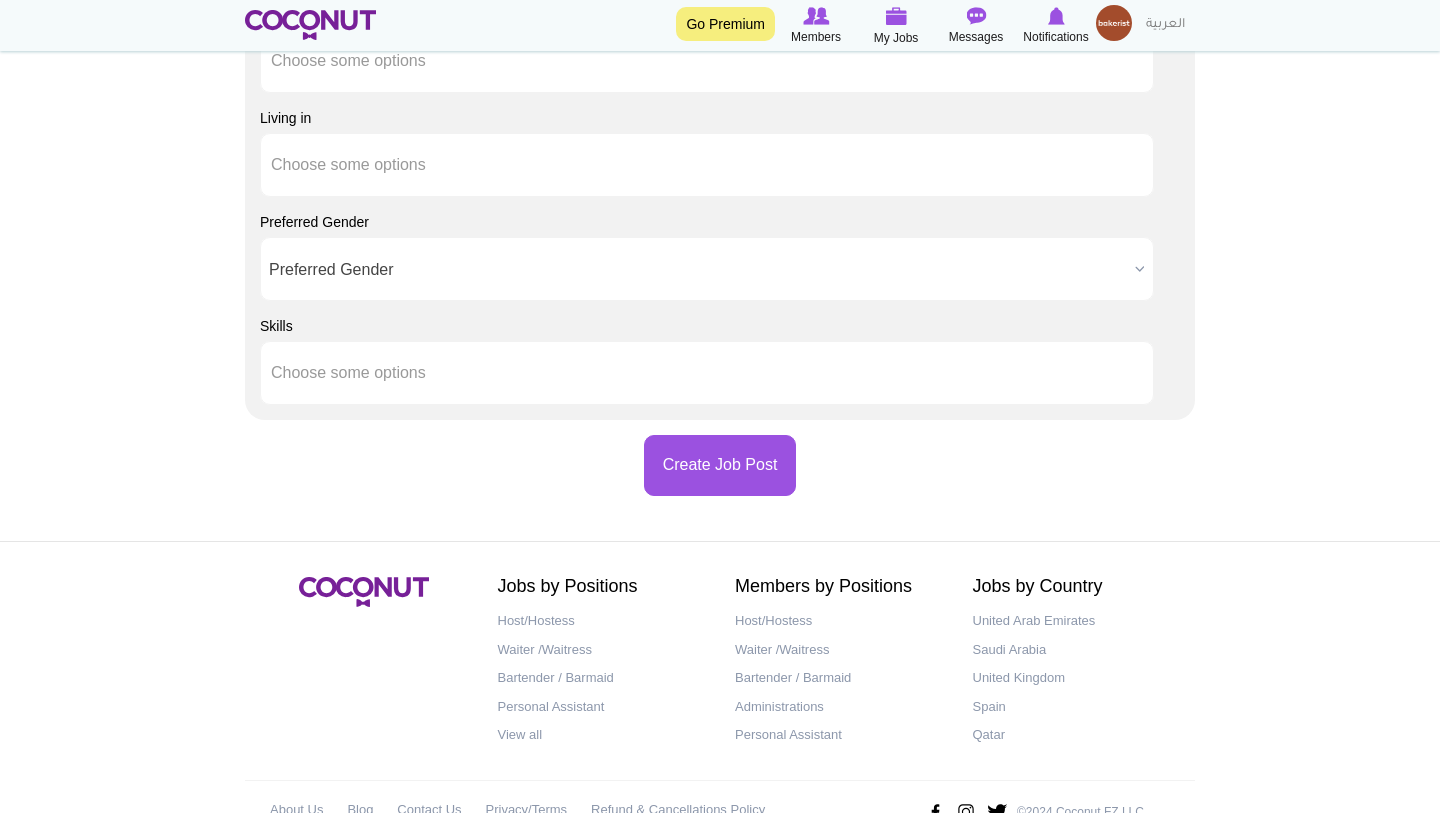scroll, scrollTop: 2008, scrollLeft: 0, axis: vertical 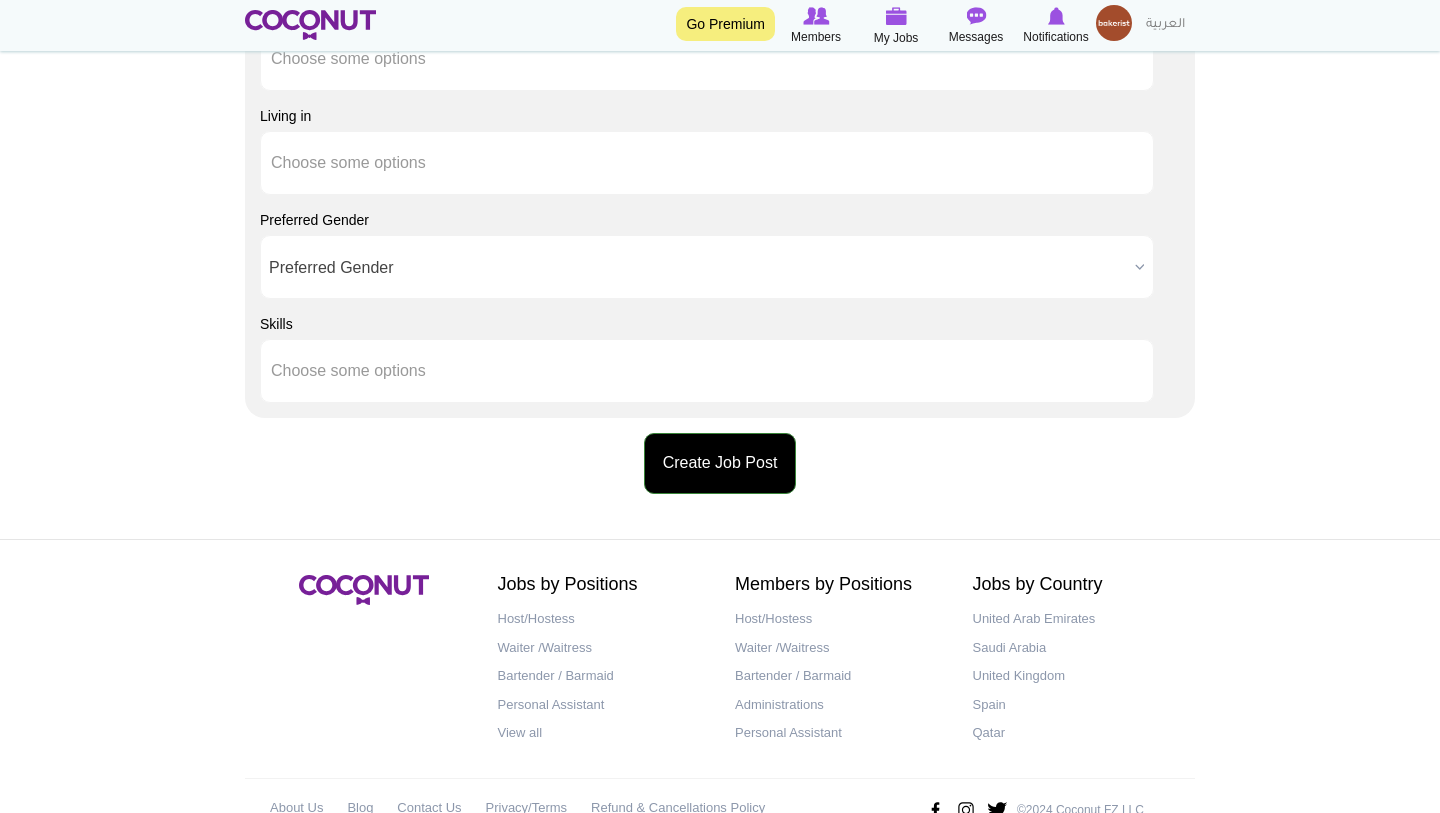 type on "Bakerist" 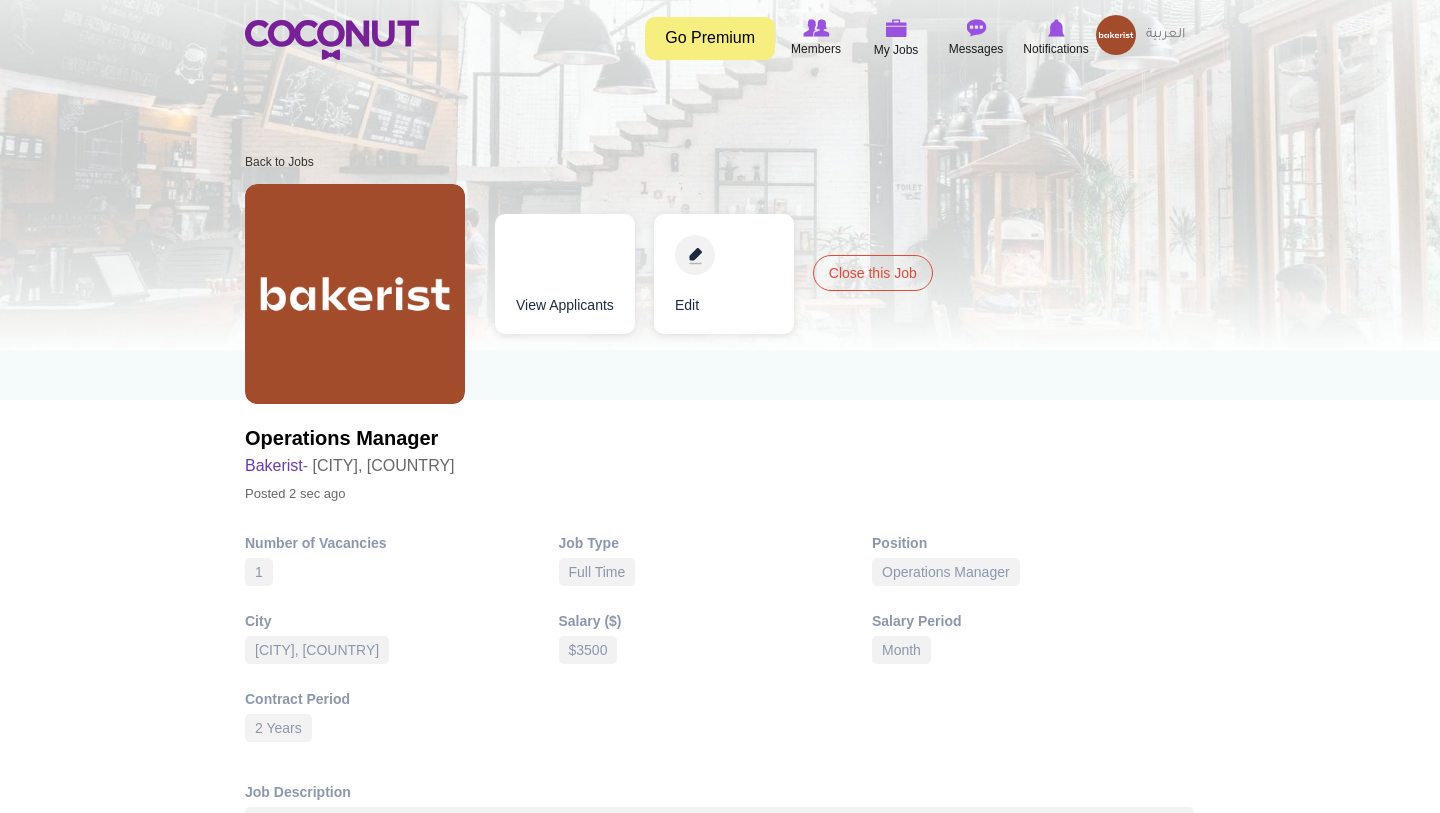 scroll, scrollTop: 0, scrollLeft: 0, axis: both 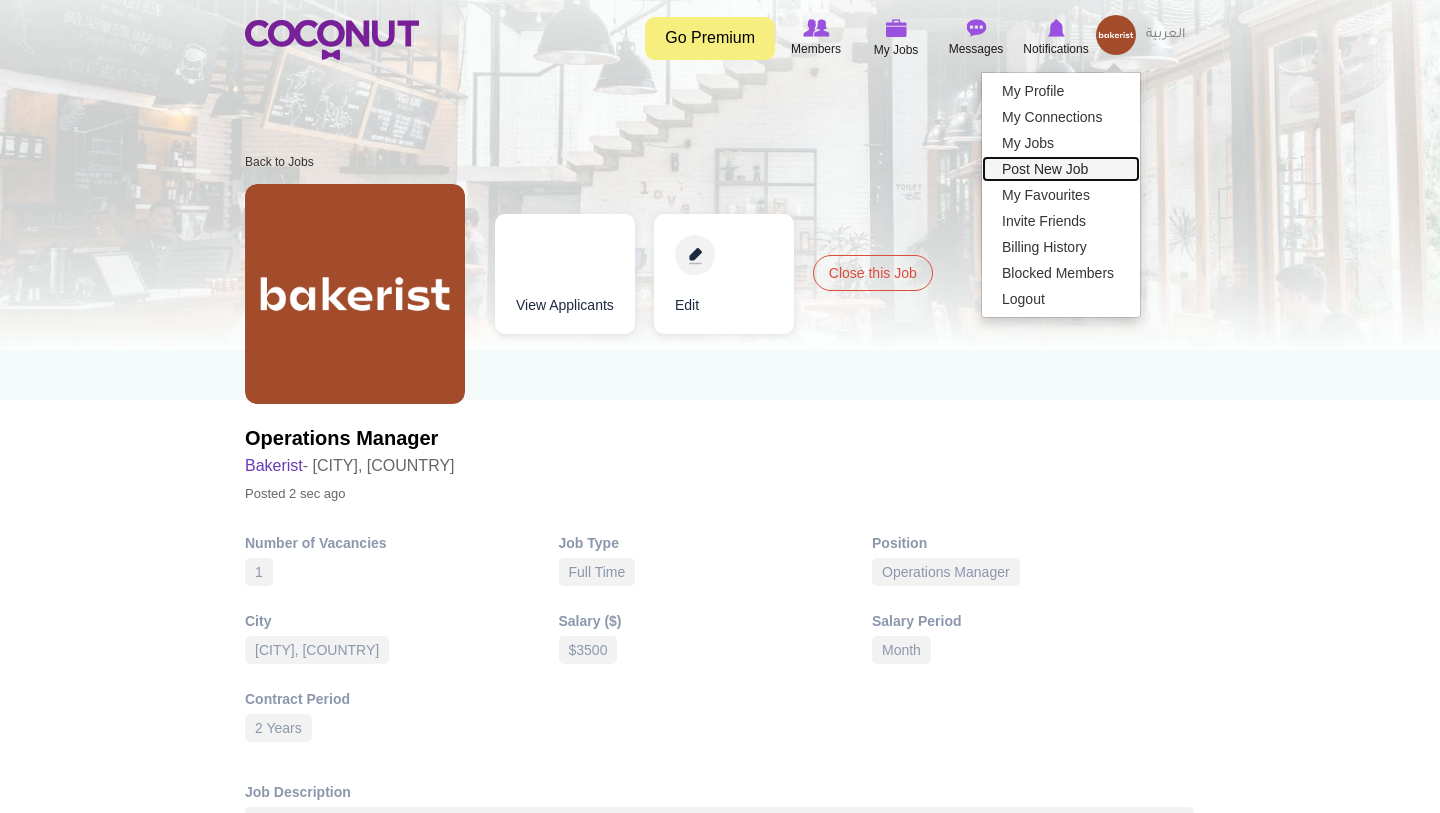 click on "Post New Job" at bounding box center (1061, 169) 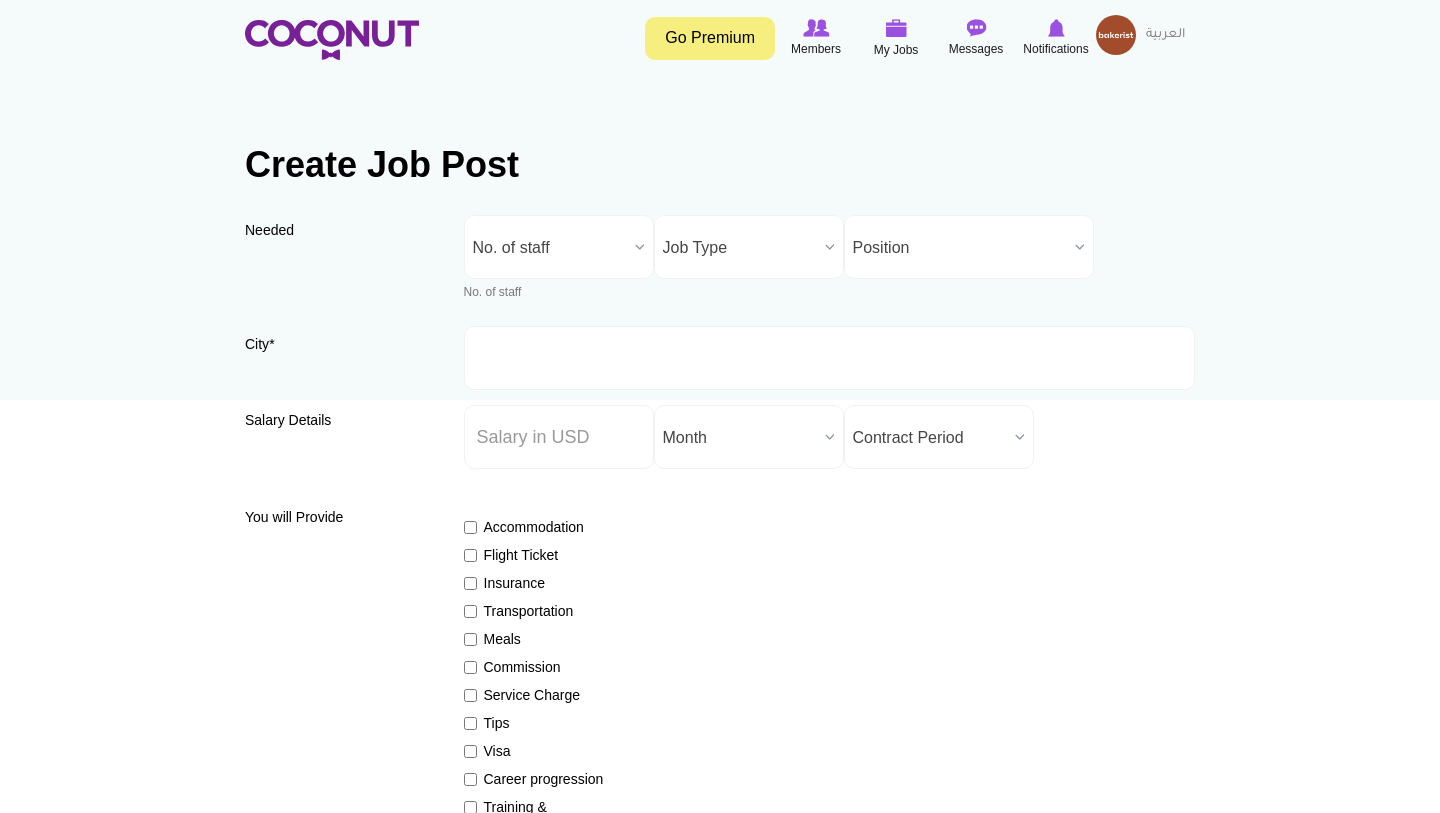 scroll, scrollTop: 0, scrollLeft: 0, axis: both 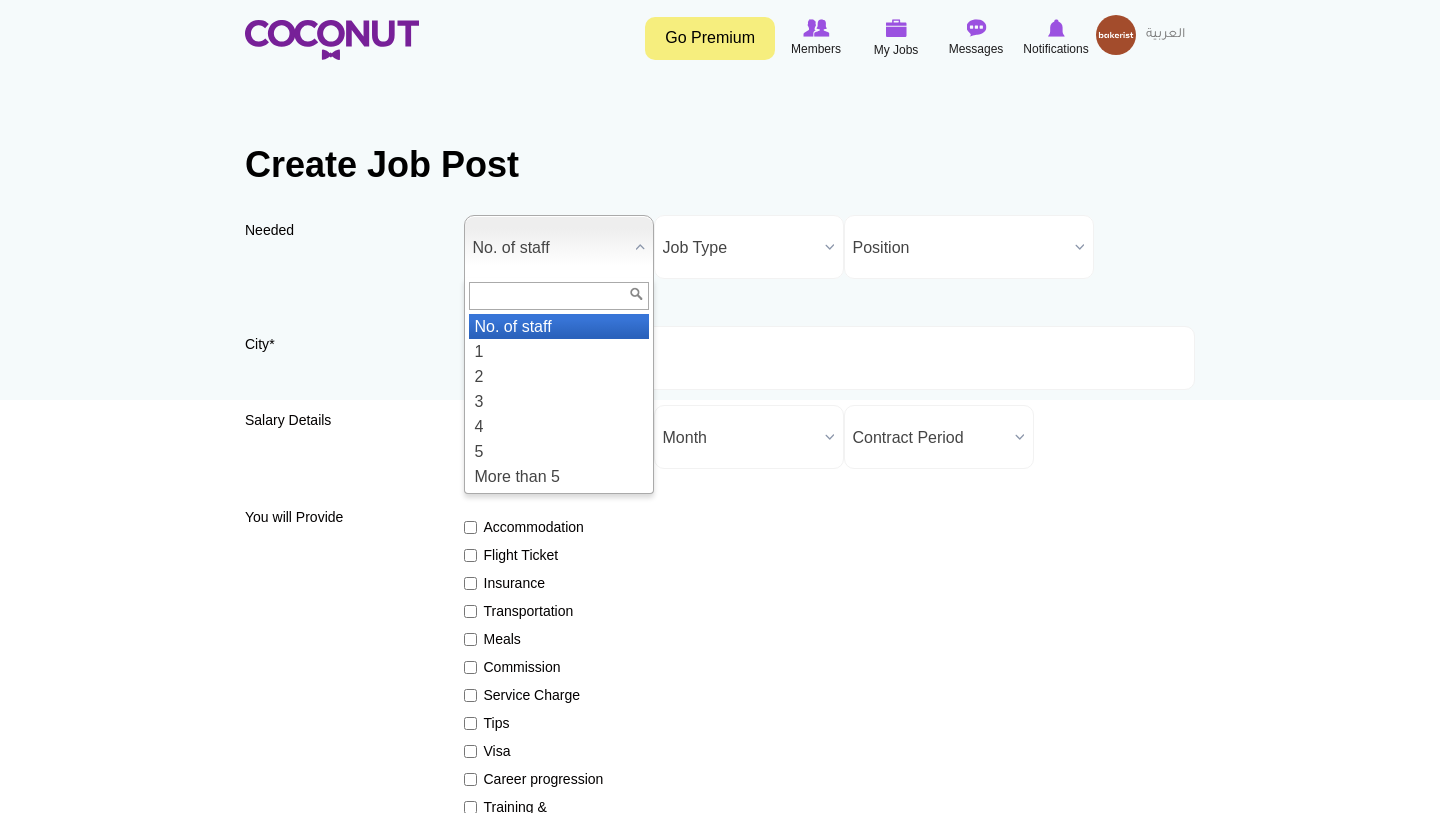 click on "No. of staff" at bounding box center [550, 248] 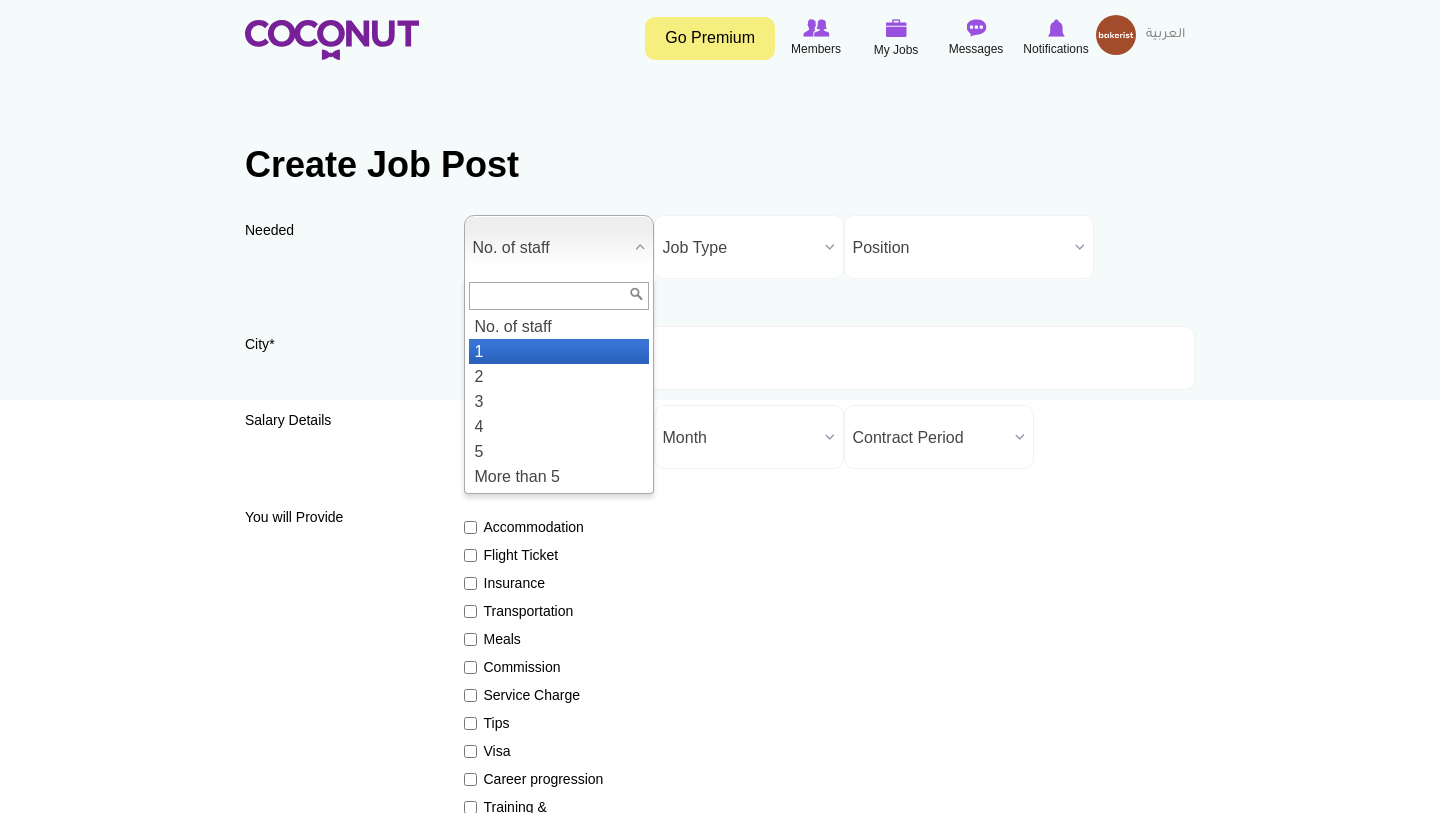 click on "1" at bounding box center (559, 351) 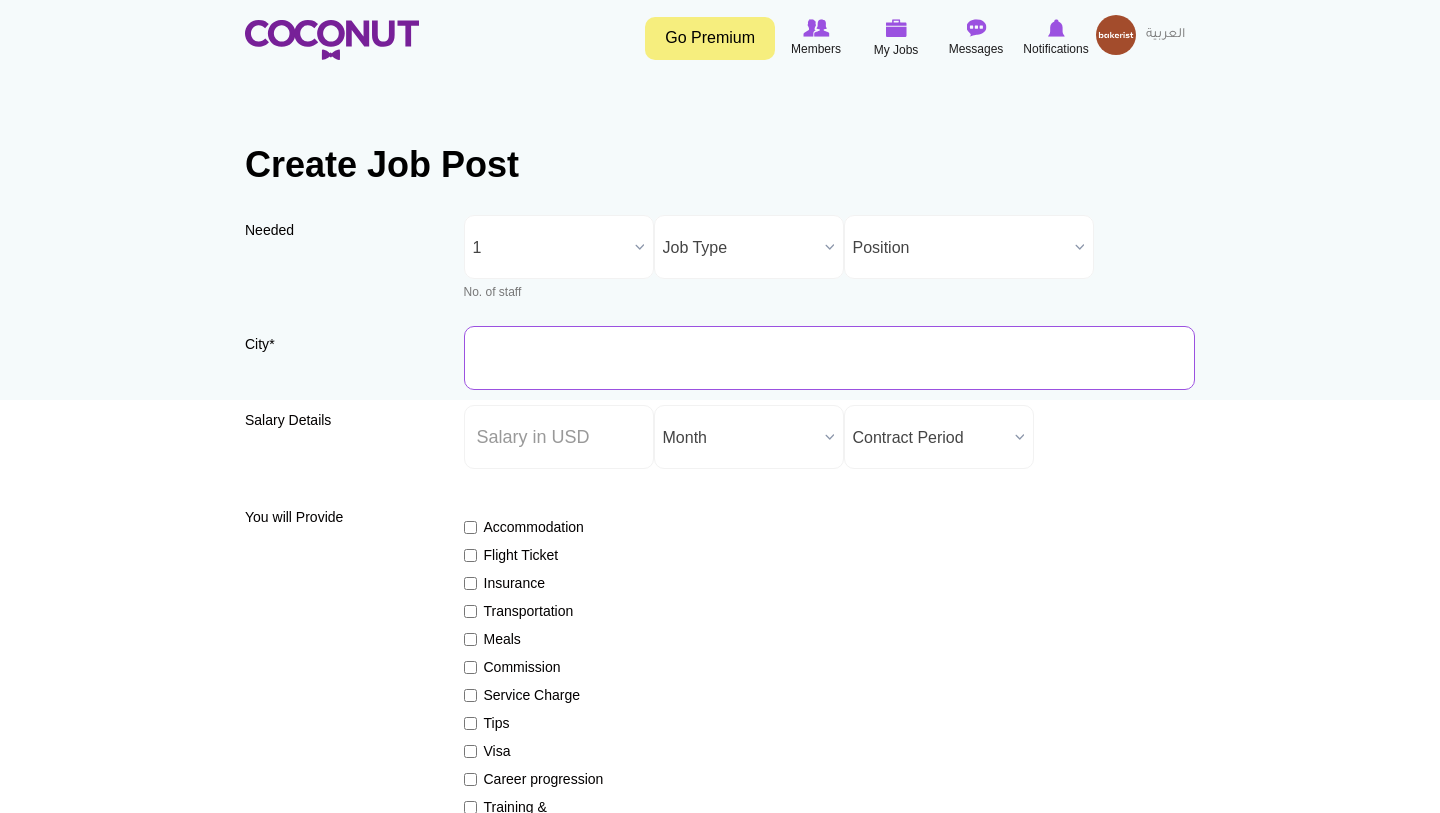 click on "City  *" at bounding box center (830, 358) 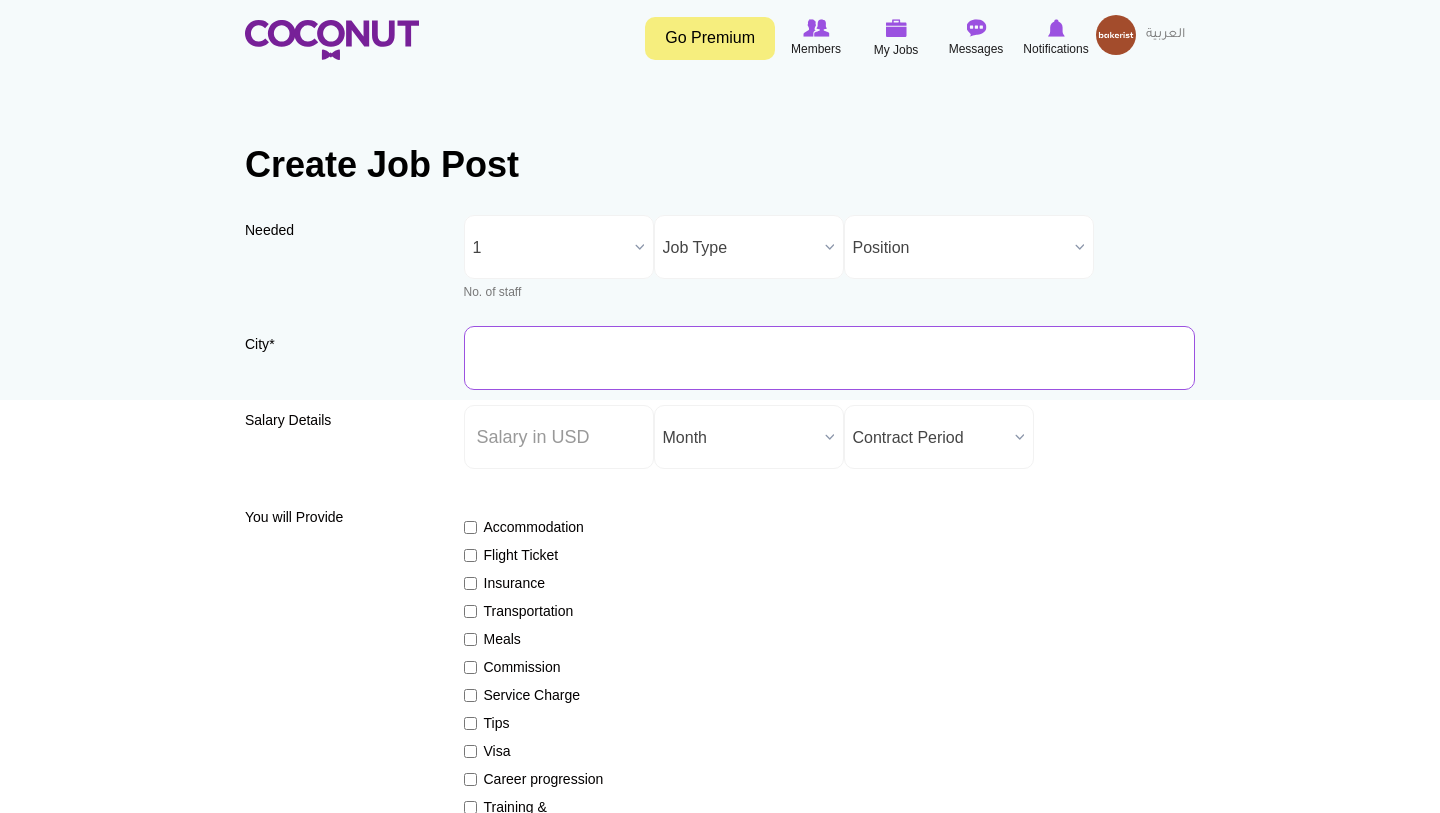 type on "[CITY], [COUNTRY]" 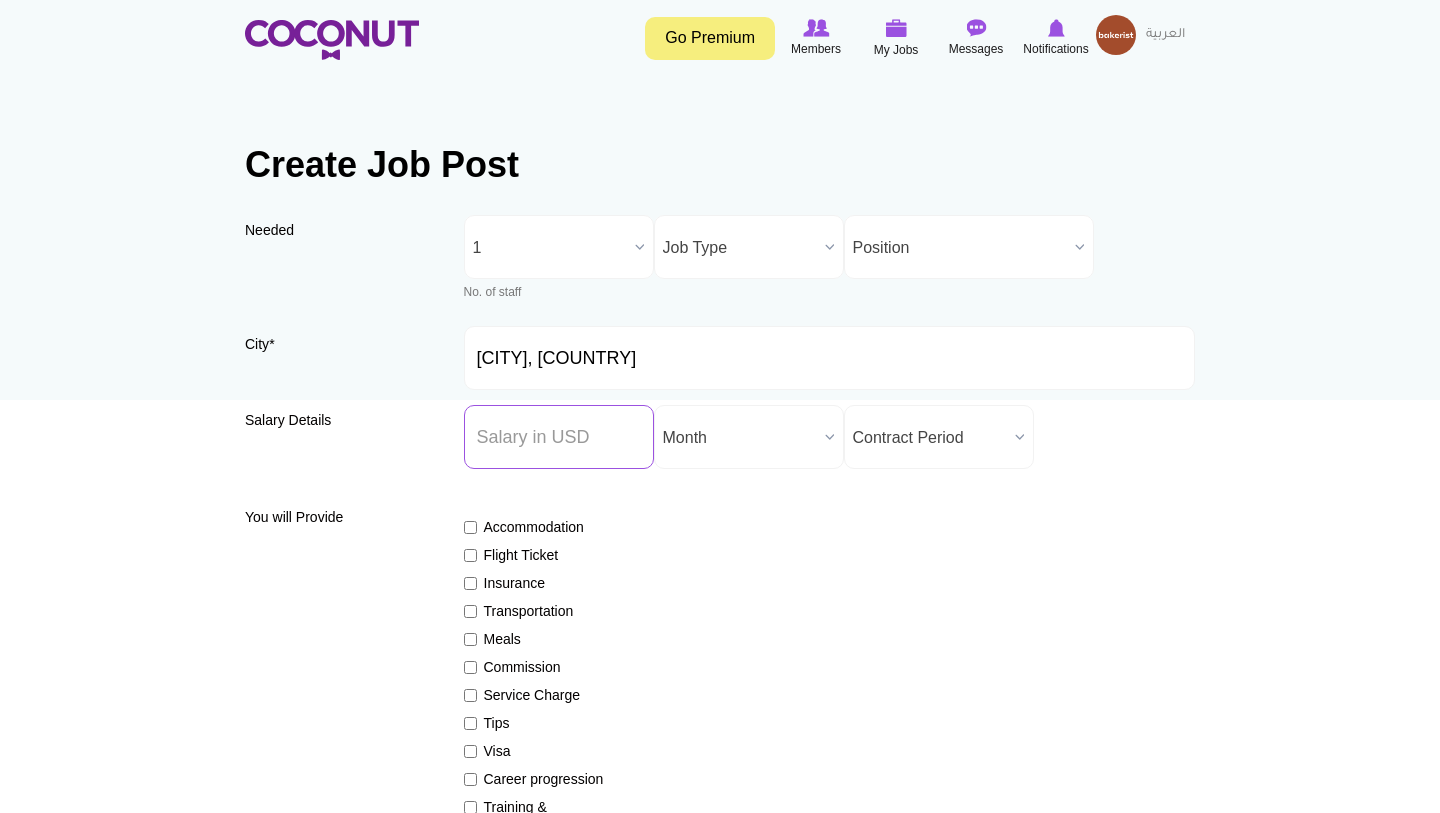 type 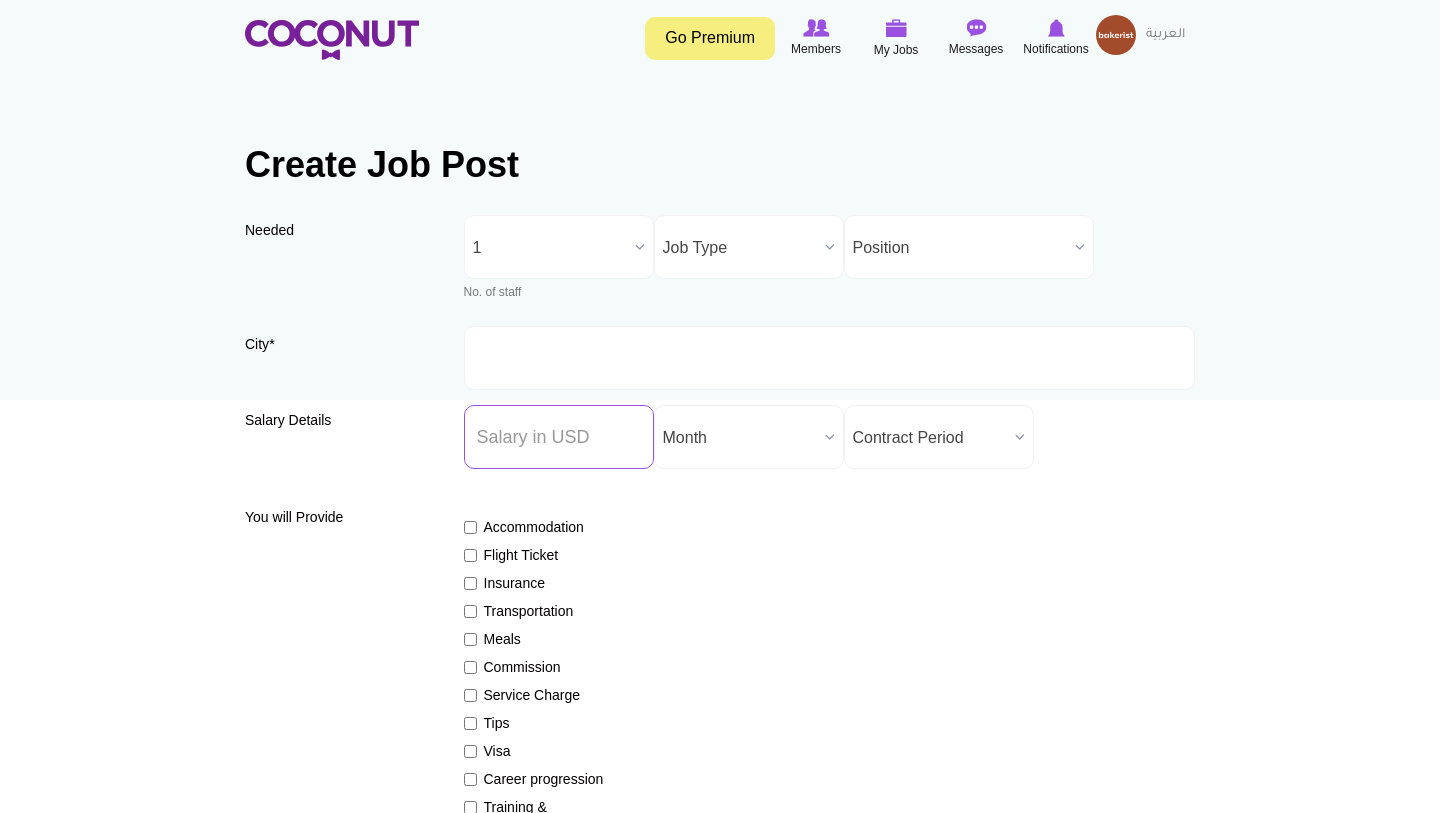 click on "Salary ($)  *" at bounding box center [559, 437] 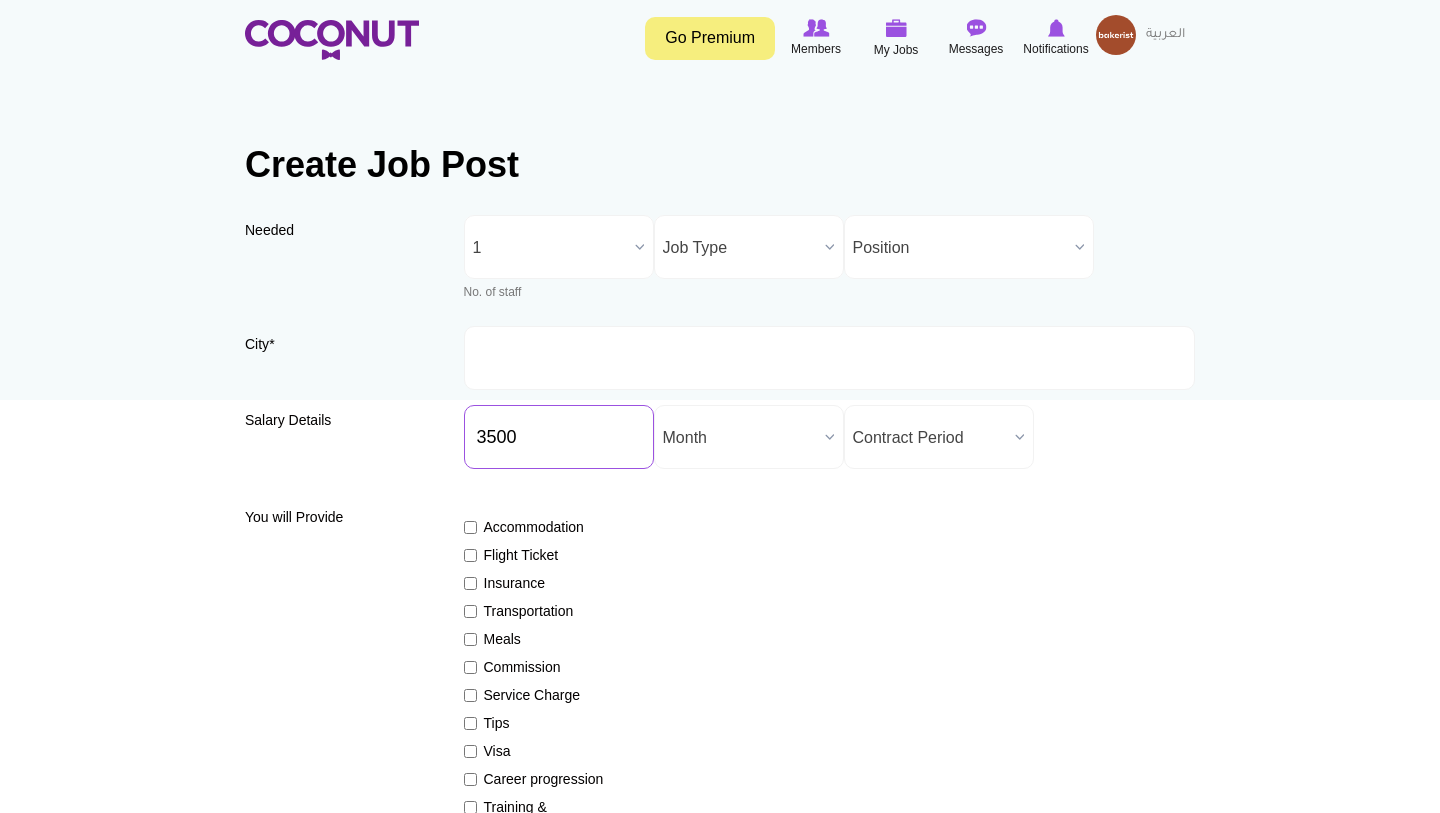 type on "3500" 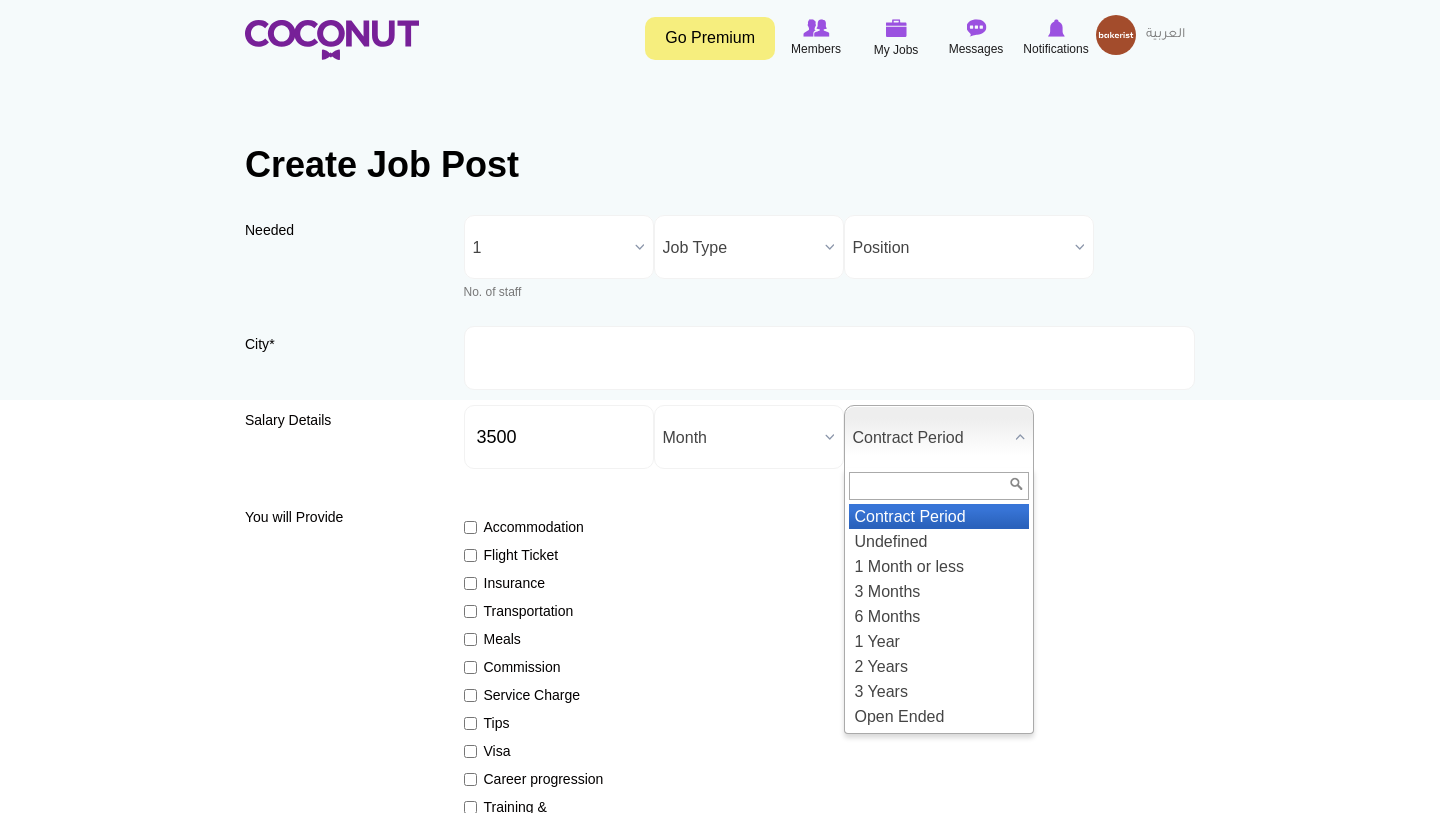 click on "Contract Period" at bounding box center (930, 438) 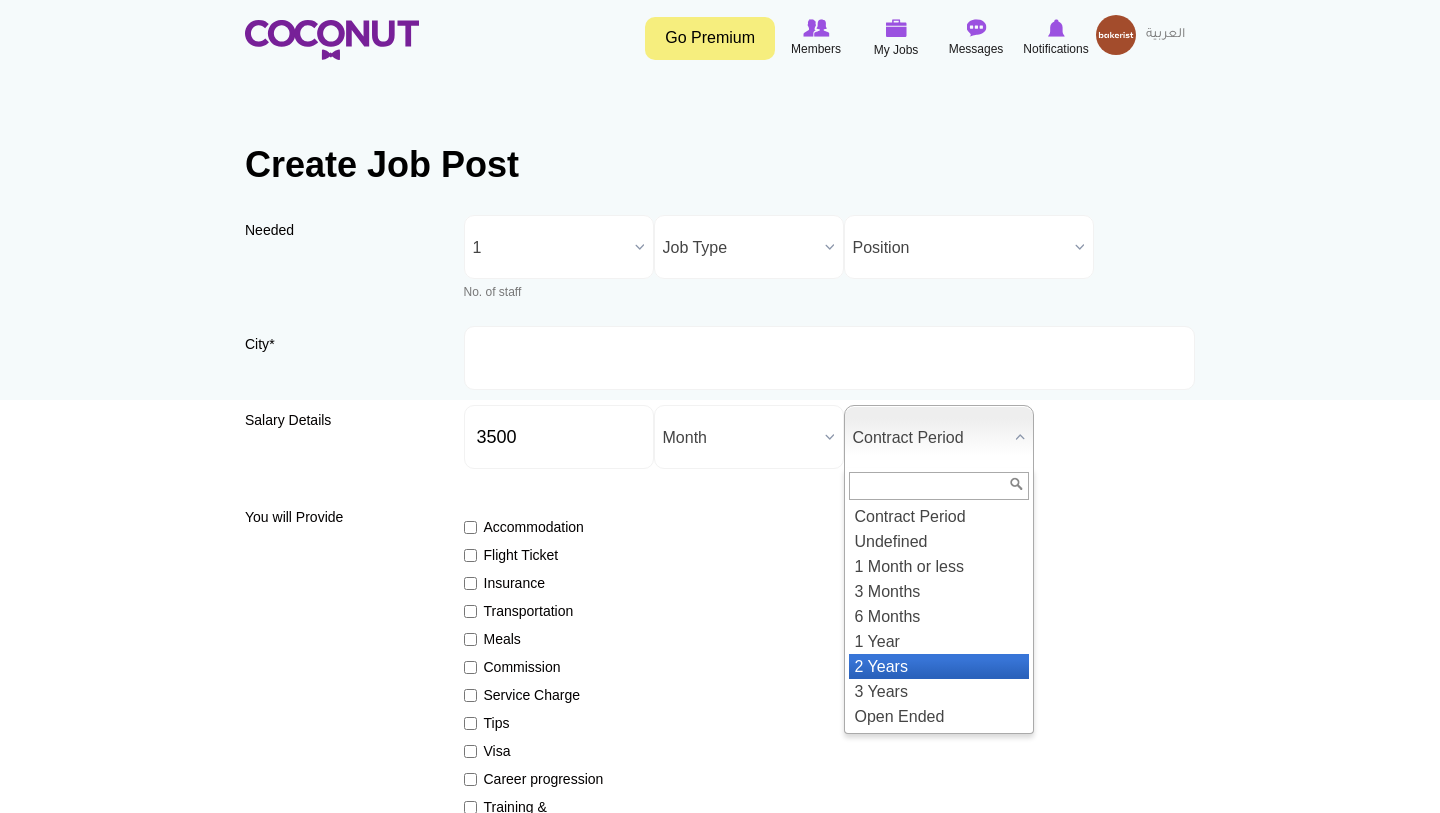 click on "2 Years" at bounding box center [939, 666] 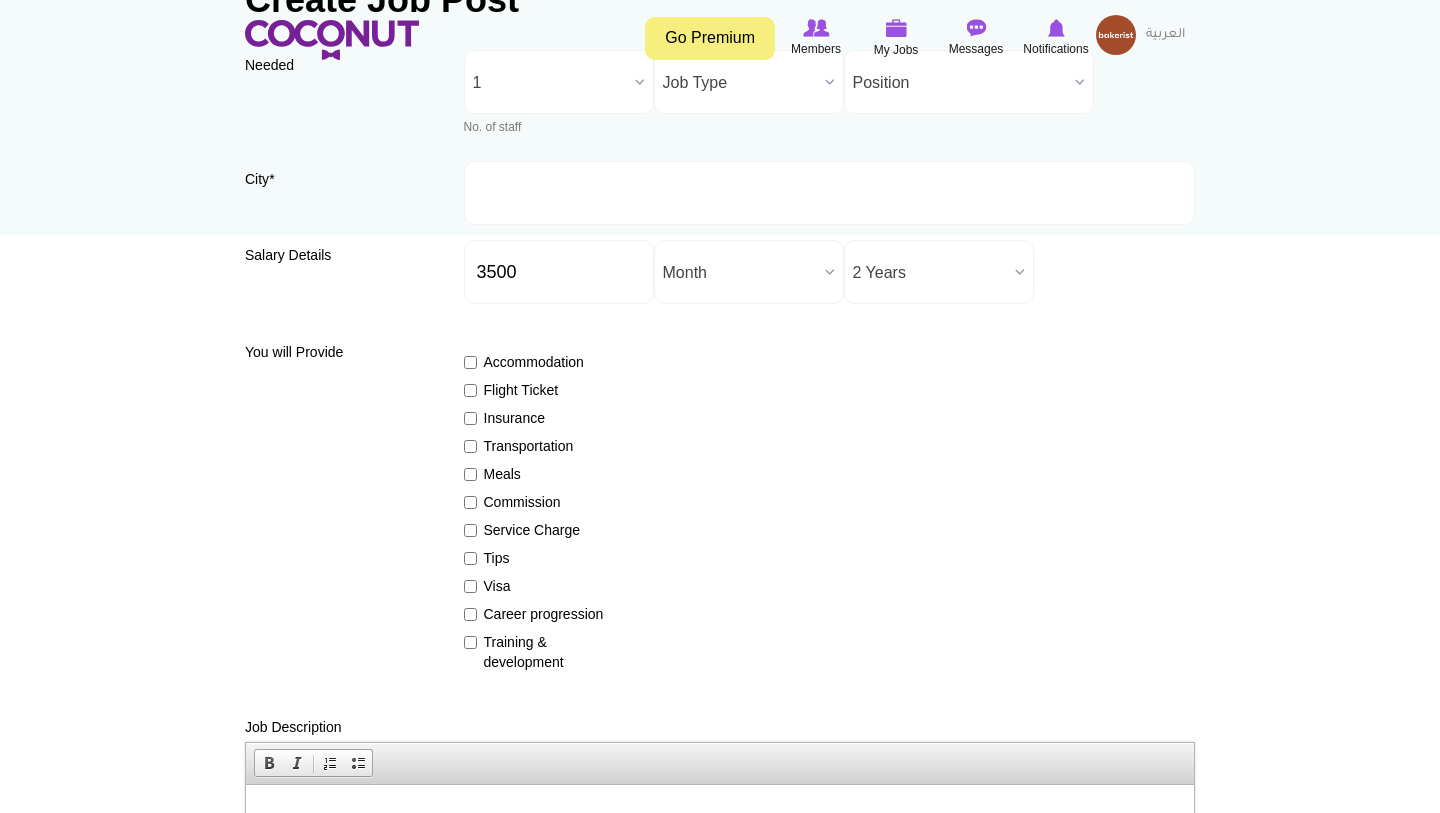 scroll, scrollTop: 0, scrollLeft: 0, axis: both 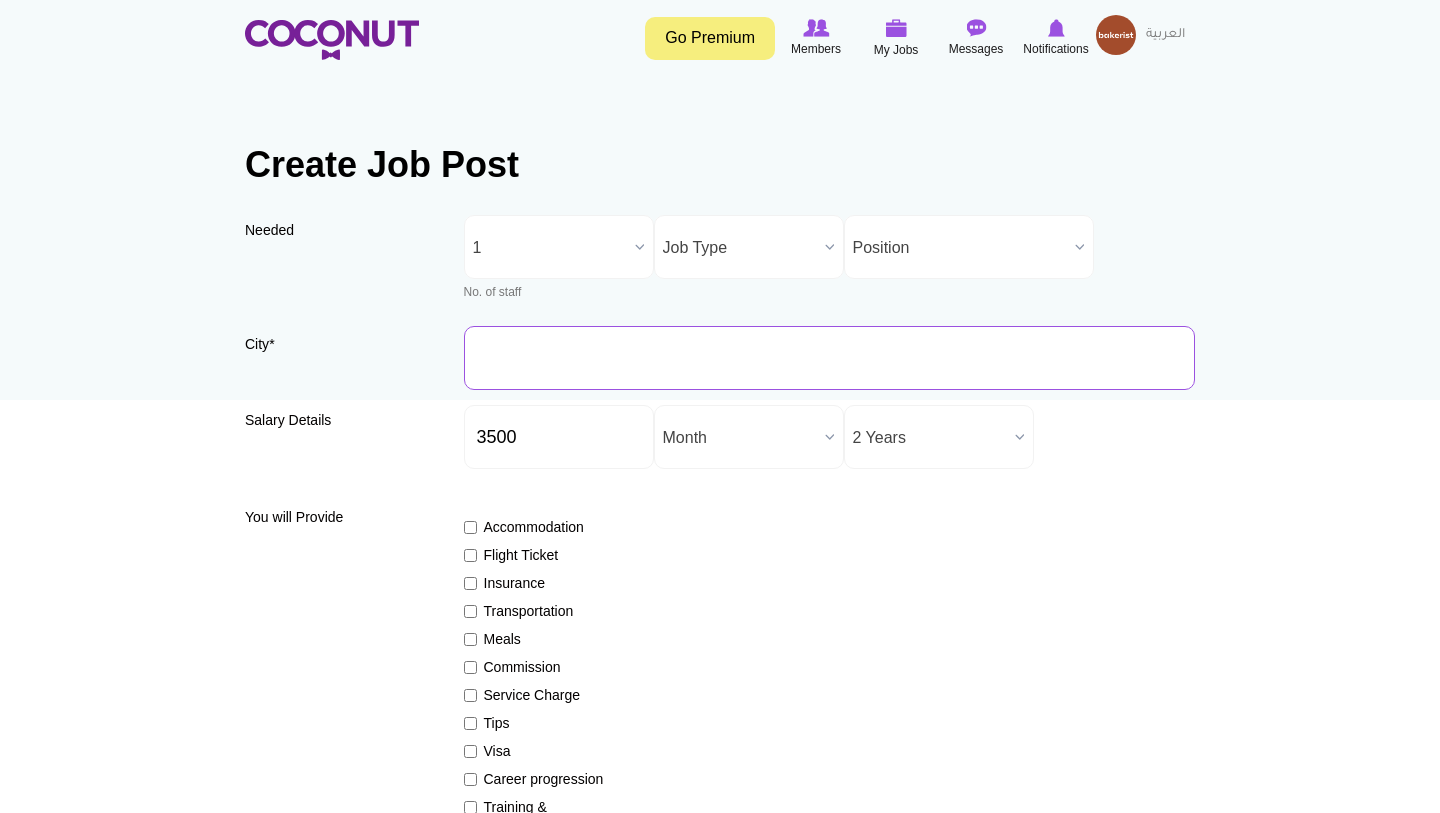 click on "City  *" at bounding box center (830, 358) 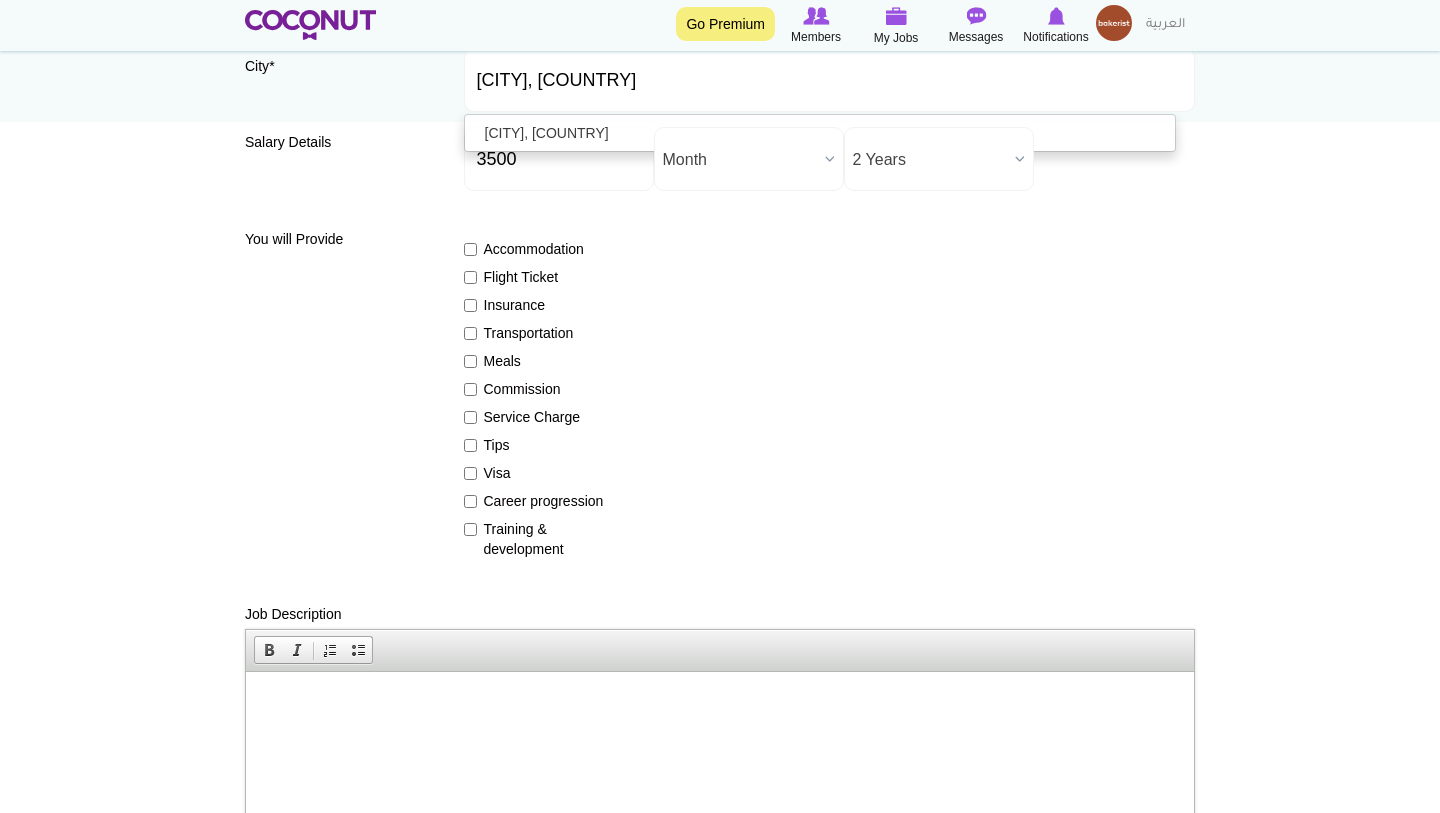 click on "Accommodation
Flight Ticket
Insurance
Transportation
Meals
Commission
Service Charge
Tips
Visa
Career progression
Training & development" at bounding box center (830, 390) 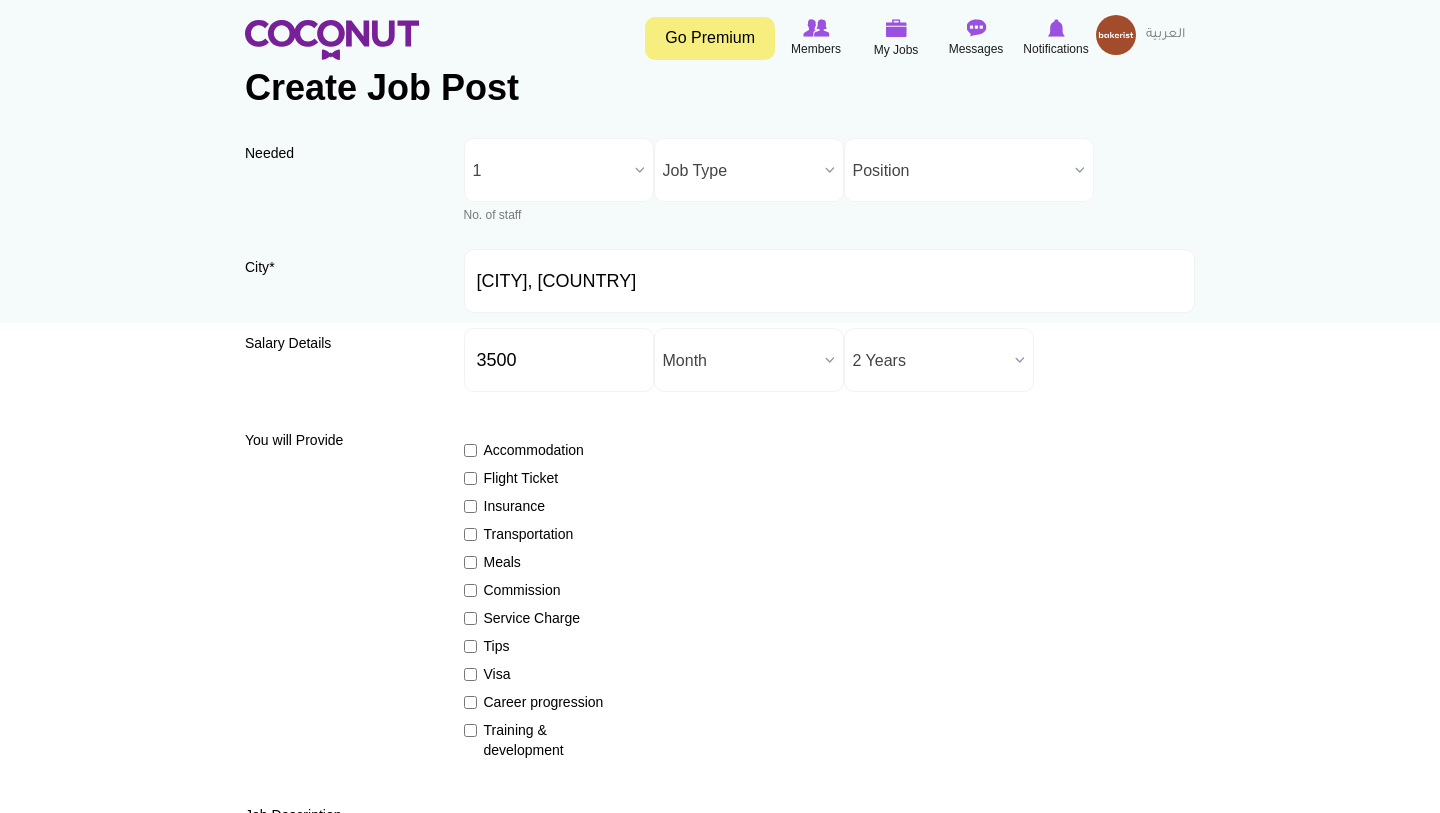 scroll, scrollTop: 0, scrollLeft: 0, axis: both 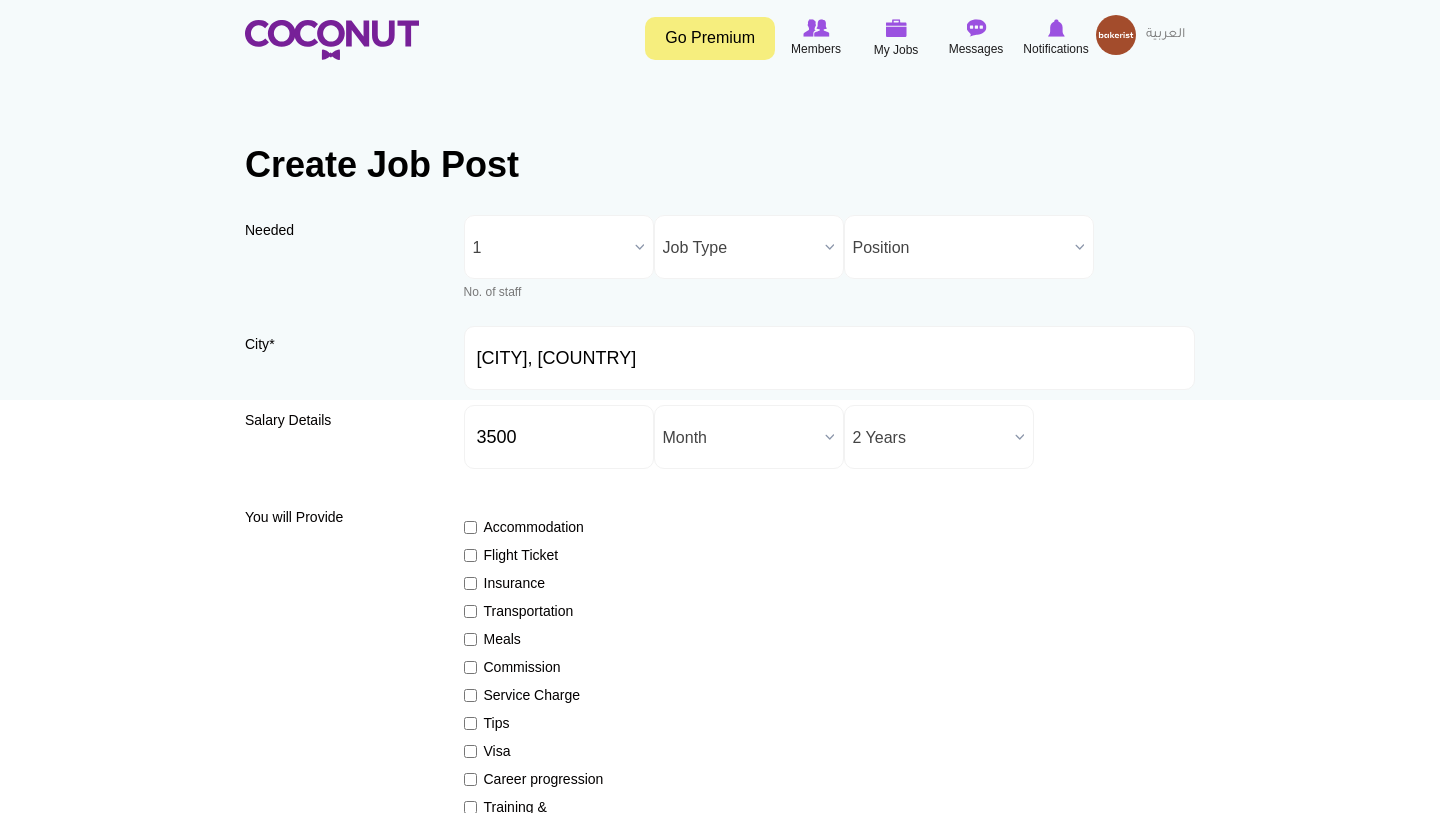 click on "Position" at bounding box center [960, 248] 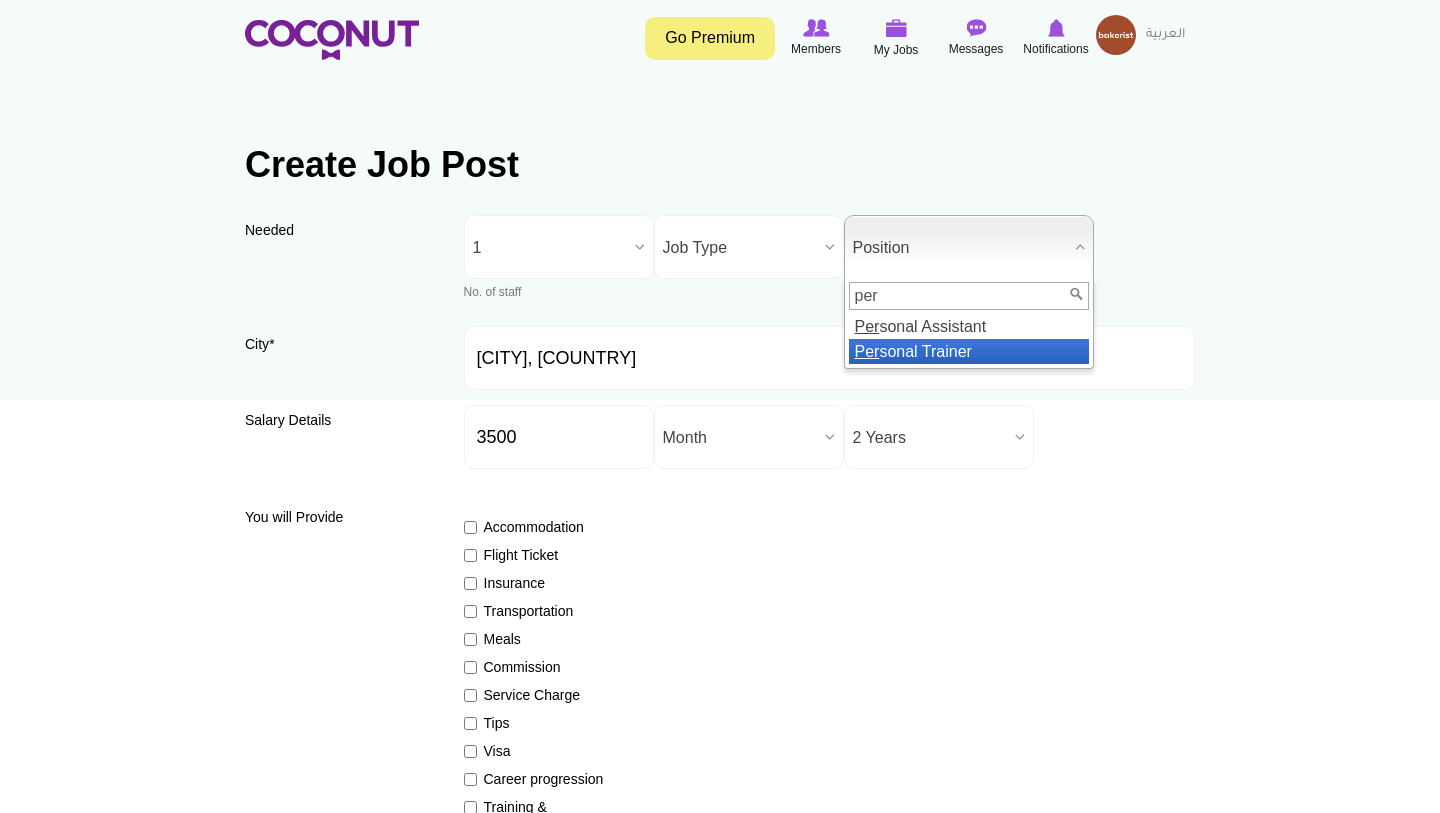 type on "per" 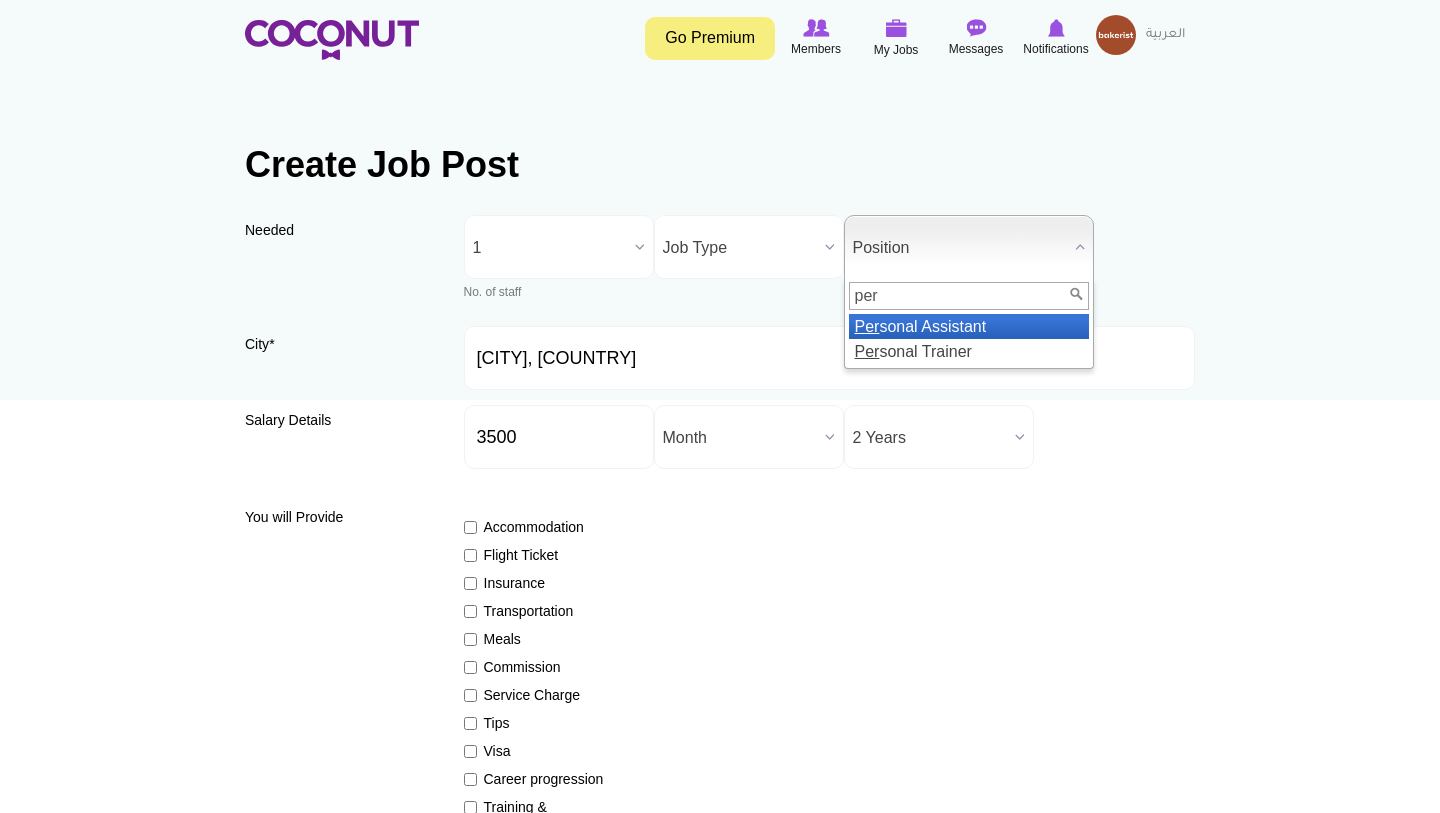 click on "Per sonal Assistant" at bounding box center [969, 326] 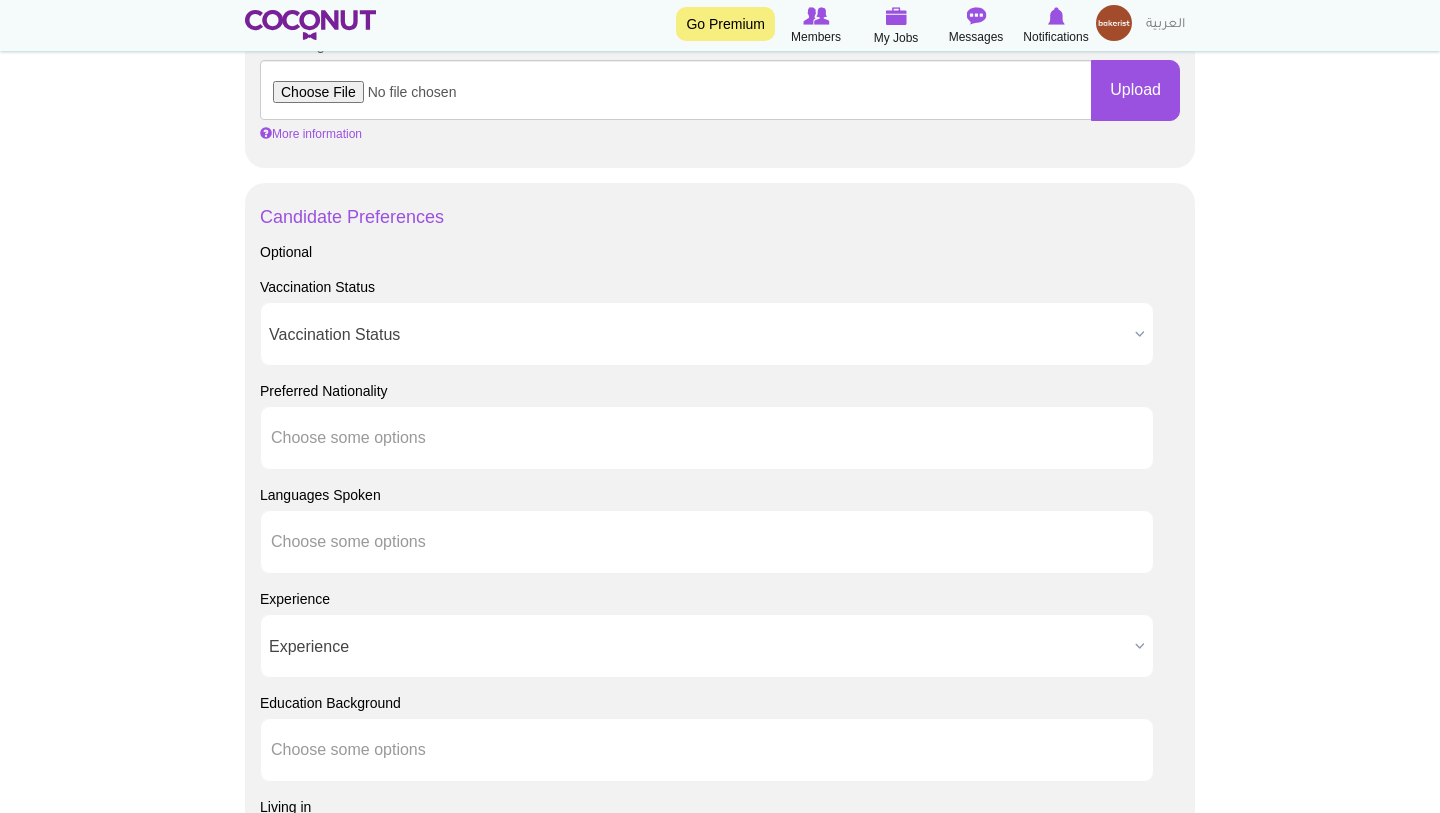scroll, scrollTop: 1026, scrollLeft: 0, axis: vertical 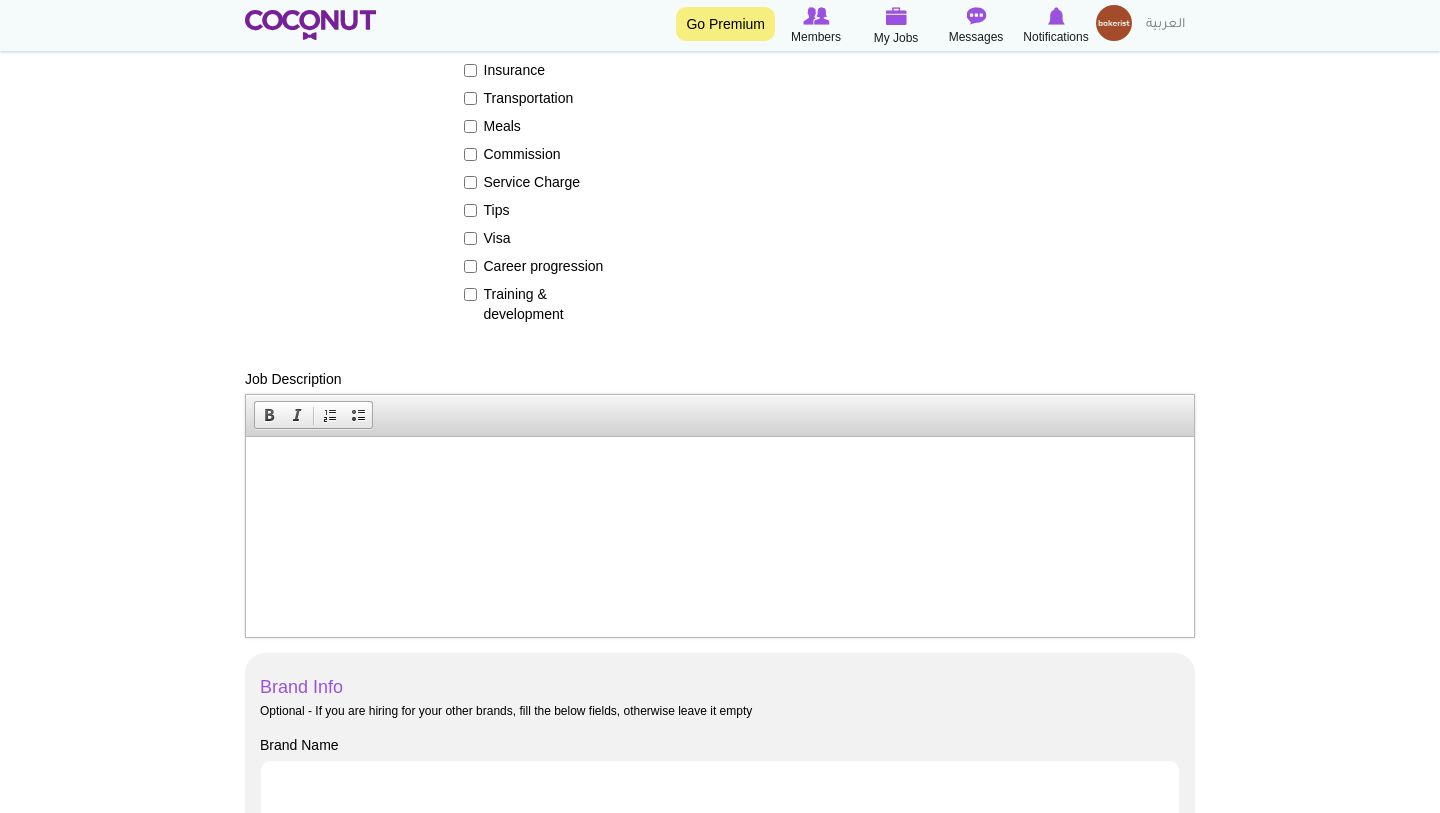 click at bounding box center [720, 466] 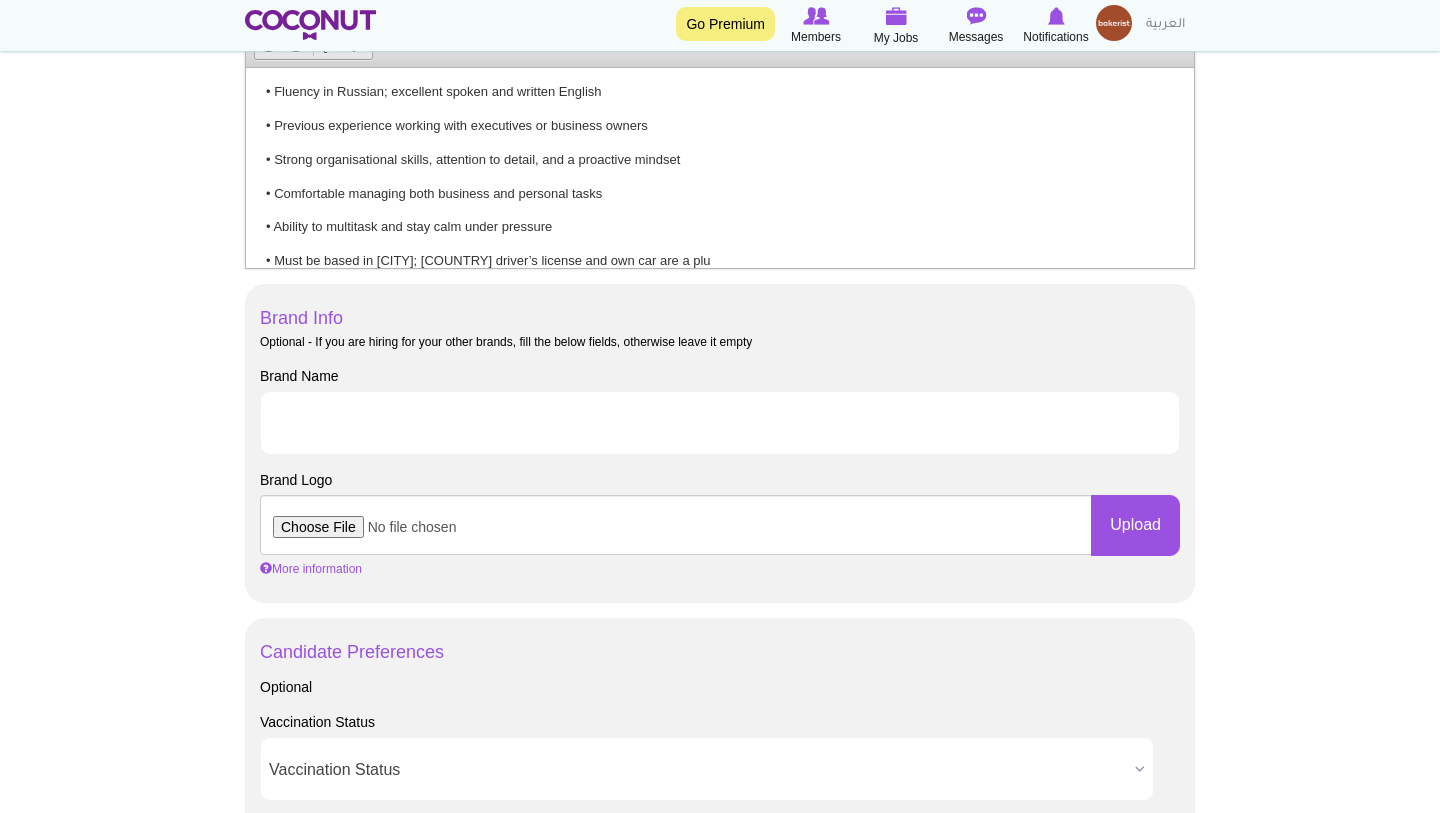 scroll, scrollTop: 881, scrollLeft: 0, axis: vertical 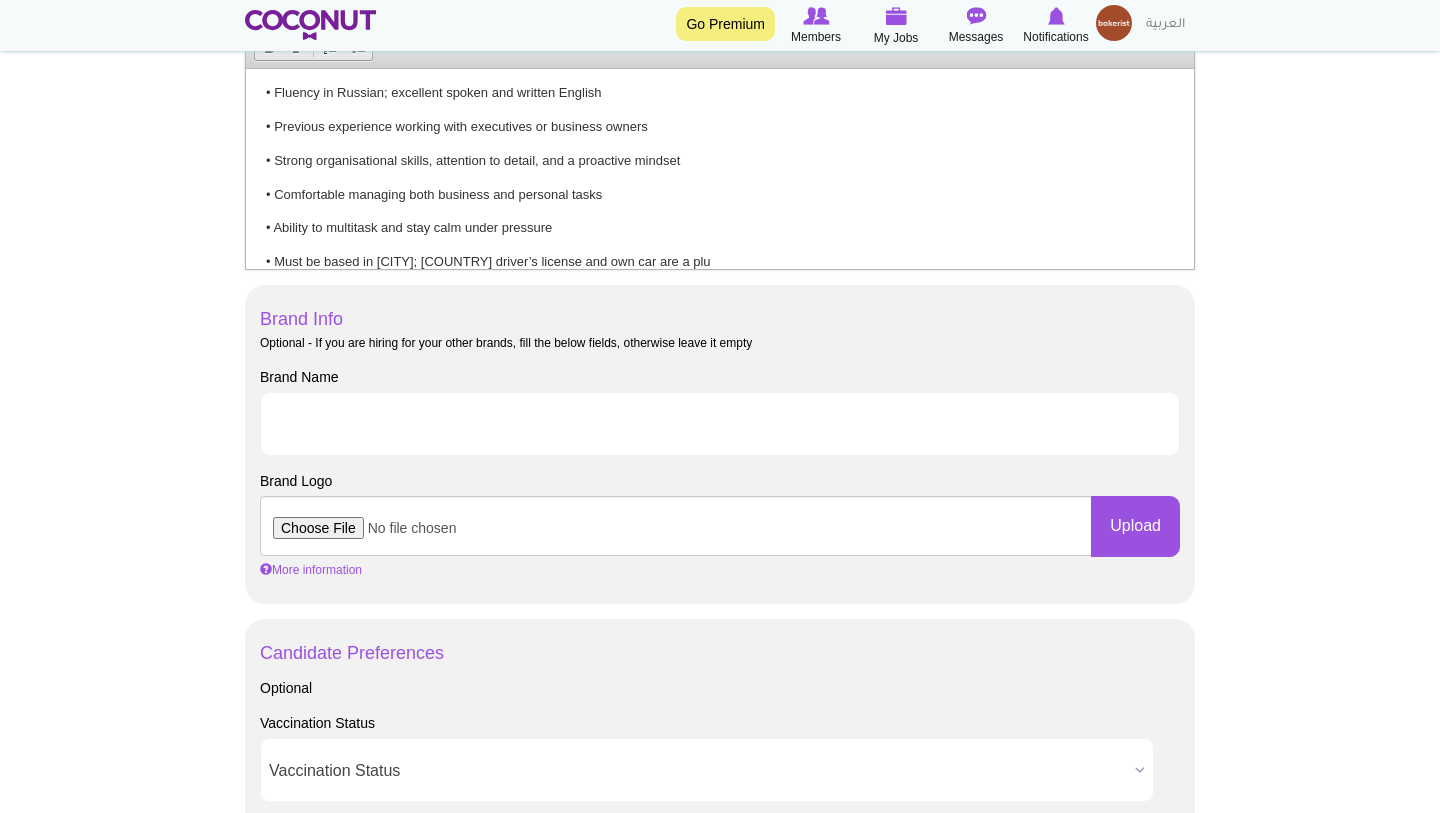 click on "• Must be based in Dubai; UAE driver’s license and own car are a plu" at bounding box center [720, 261] 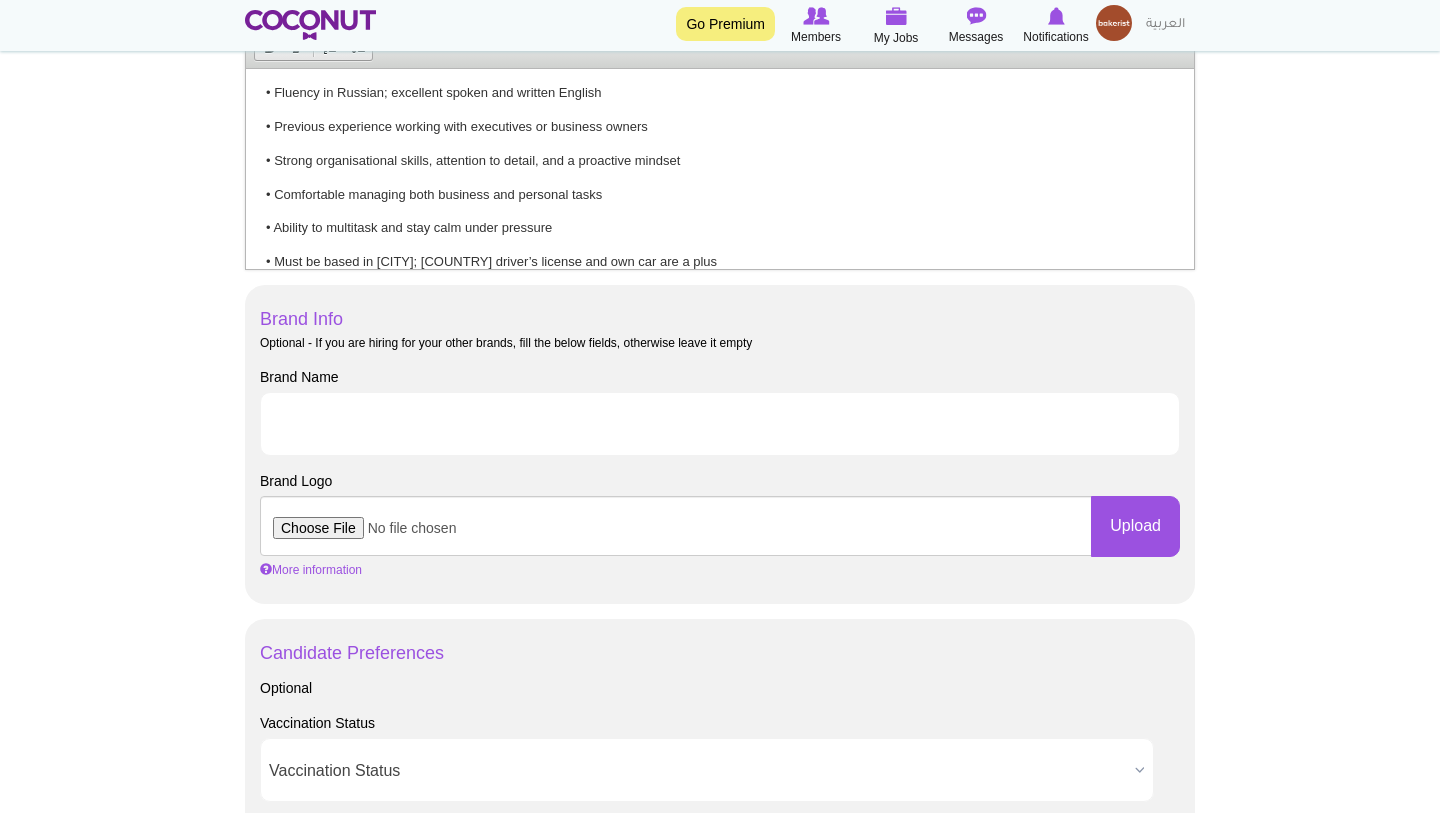 scroll, scrollTop: 636, scrollLeft: 0, axis: vertical 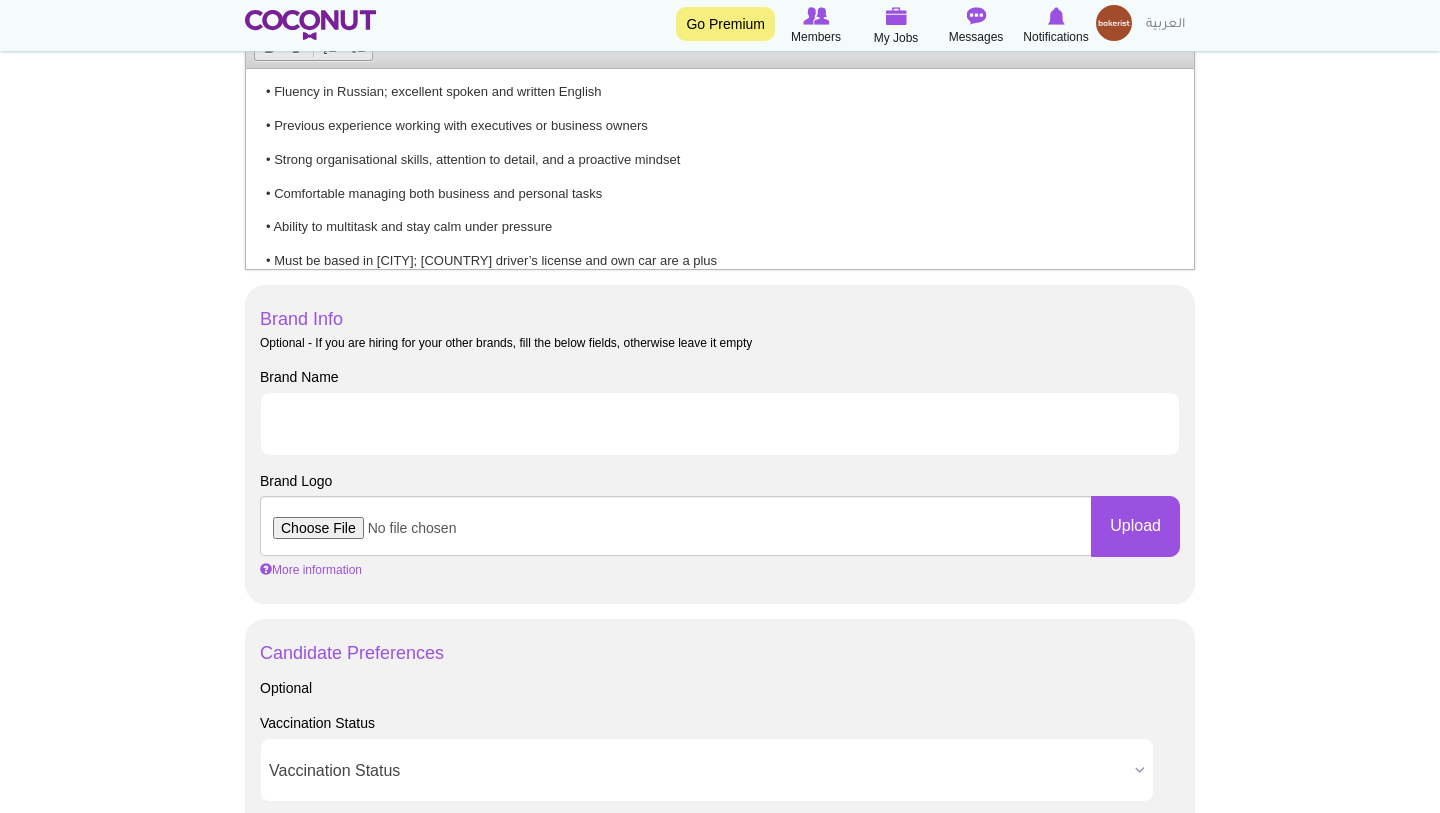 click on "• Must be based in Dubai; UAE driver’s license and own car are a plus" at bounding box center [720, 260] 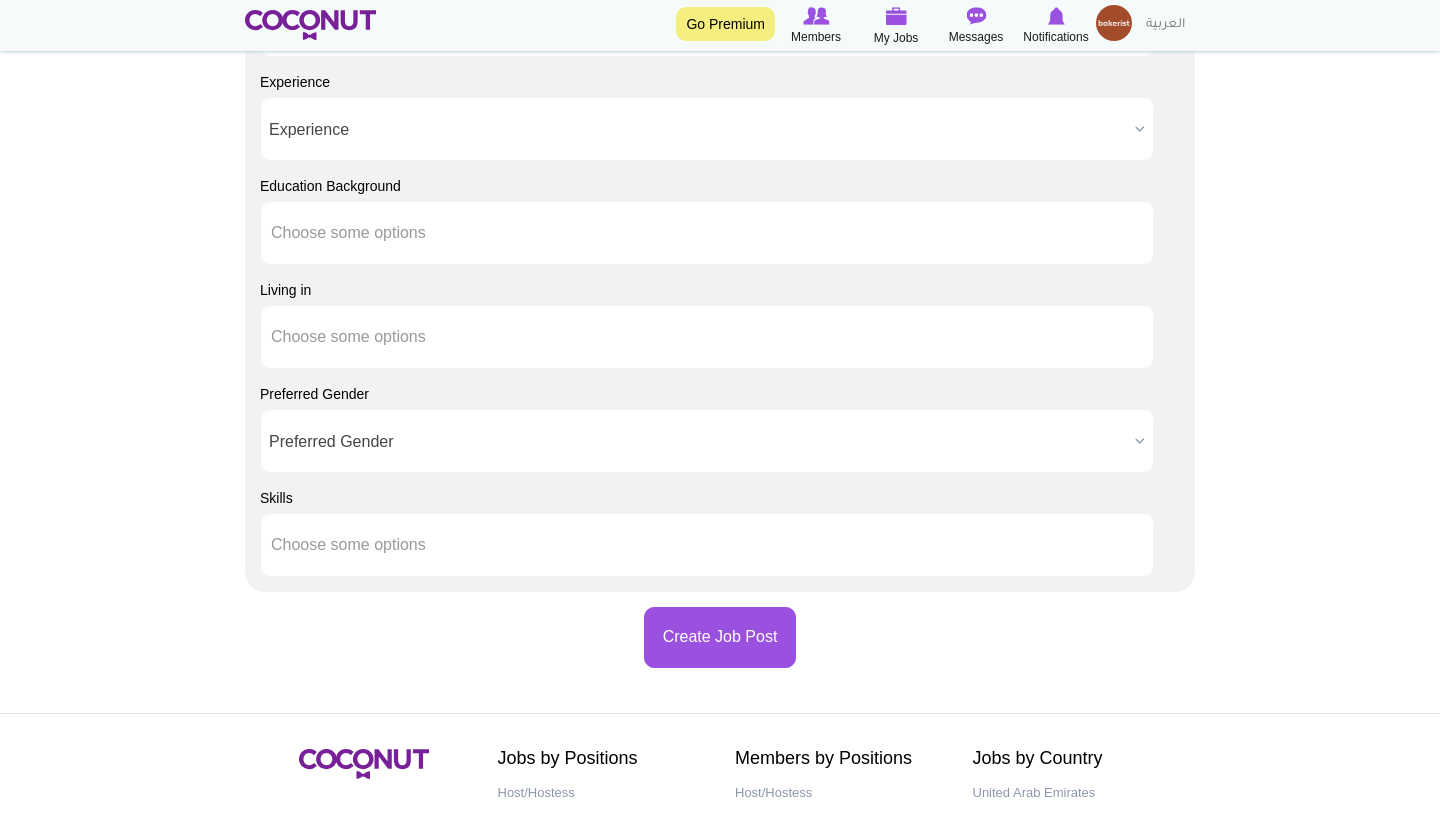 scroll, scrollTop: 1947, scrollLeft: 0, axis: vertical 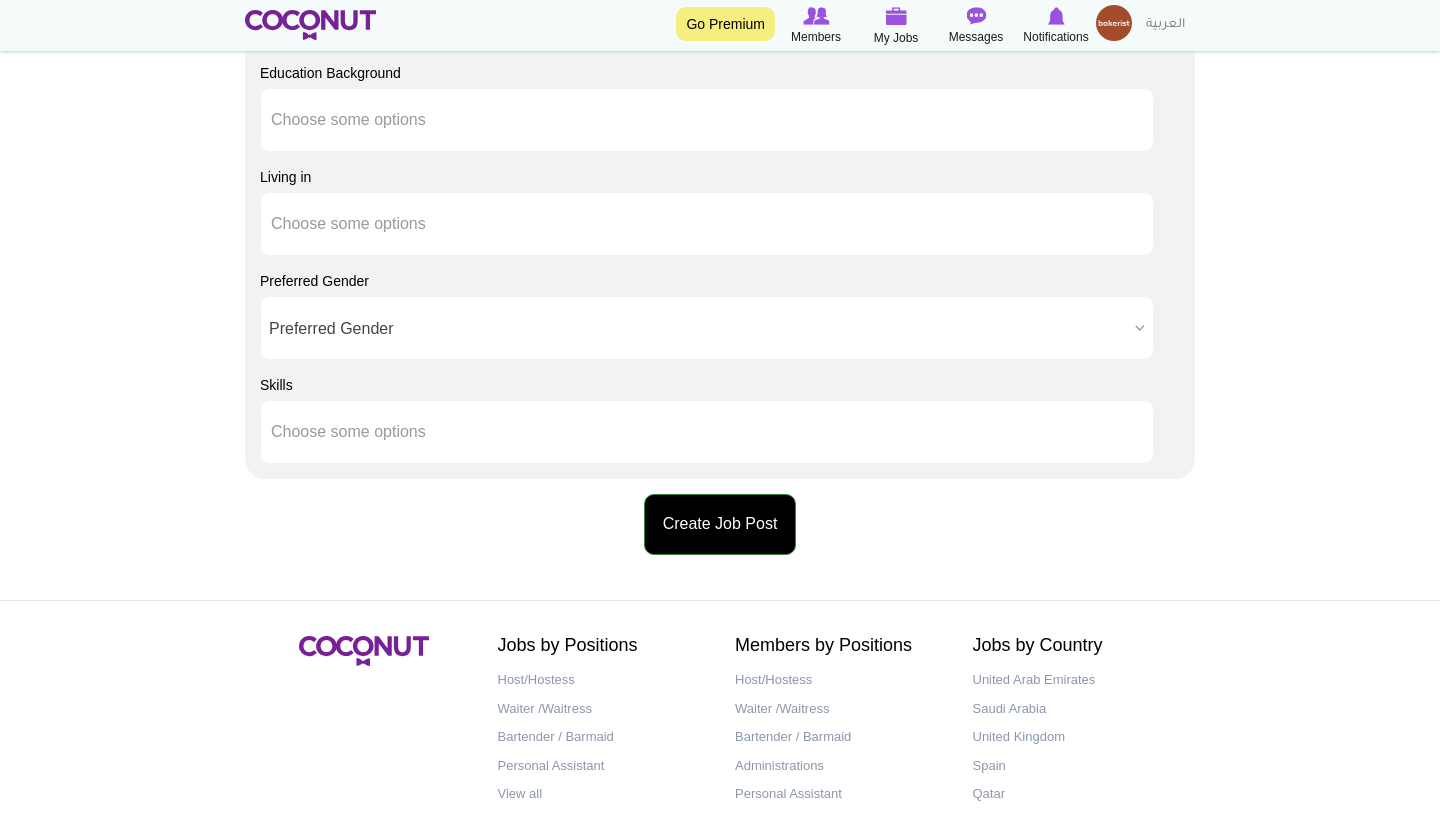 click on "Create Job Post" at bounding box center (720, 524) 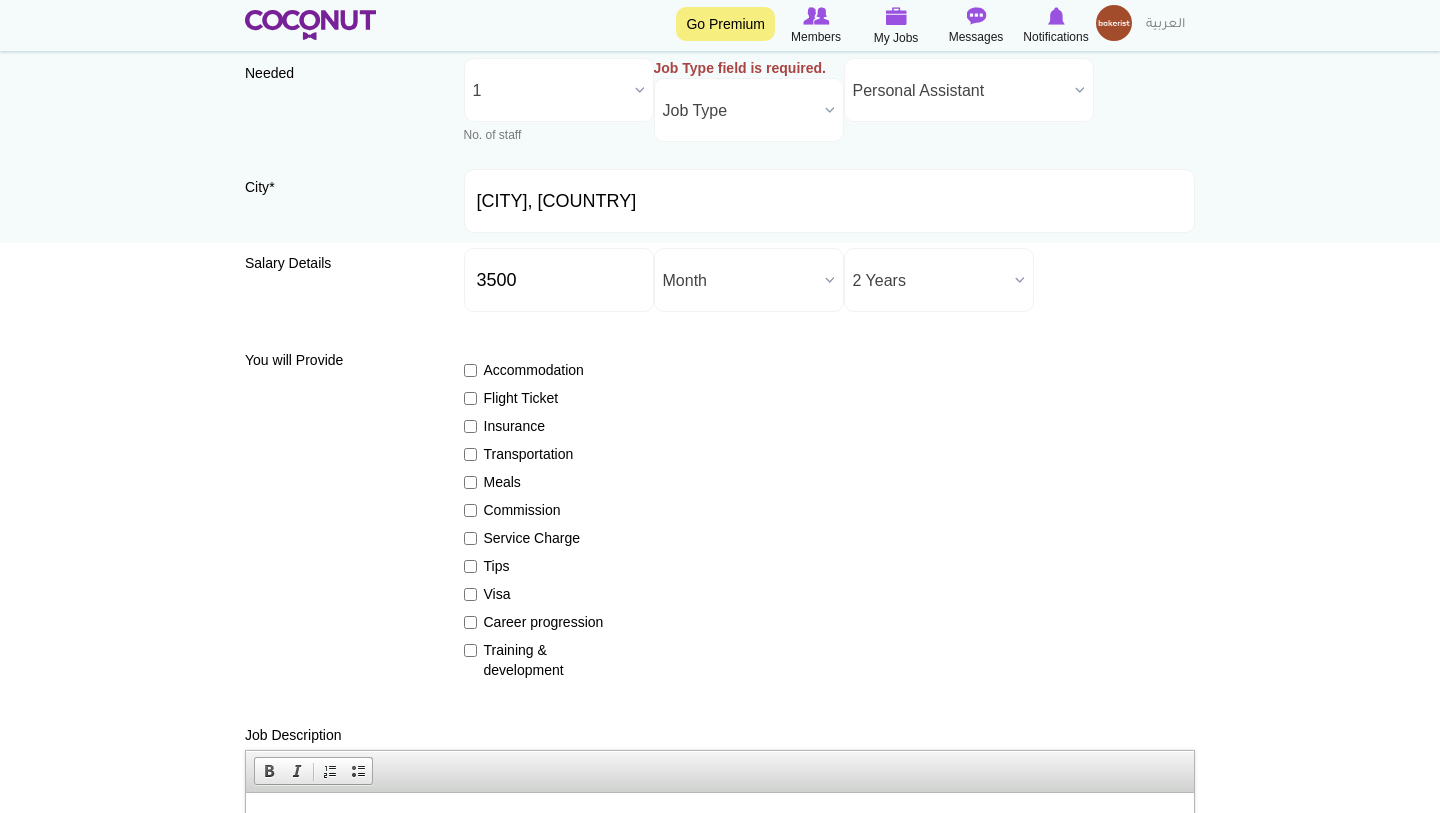 scroll, scrollTop: 94, scrollLeft: 0, axis: vertical 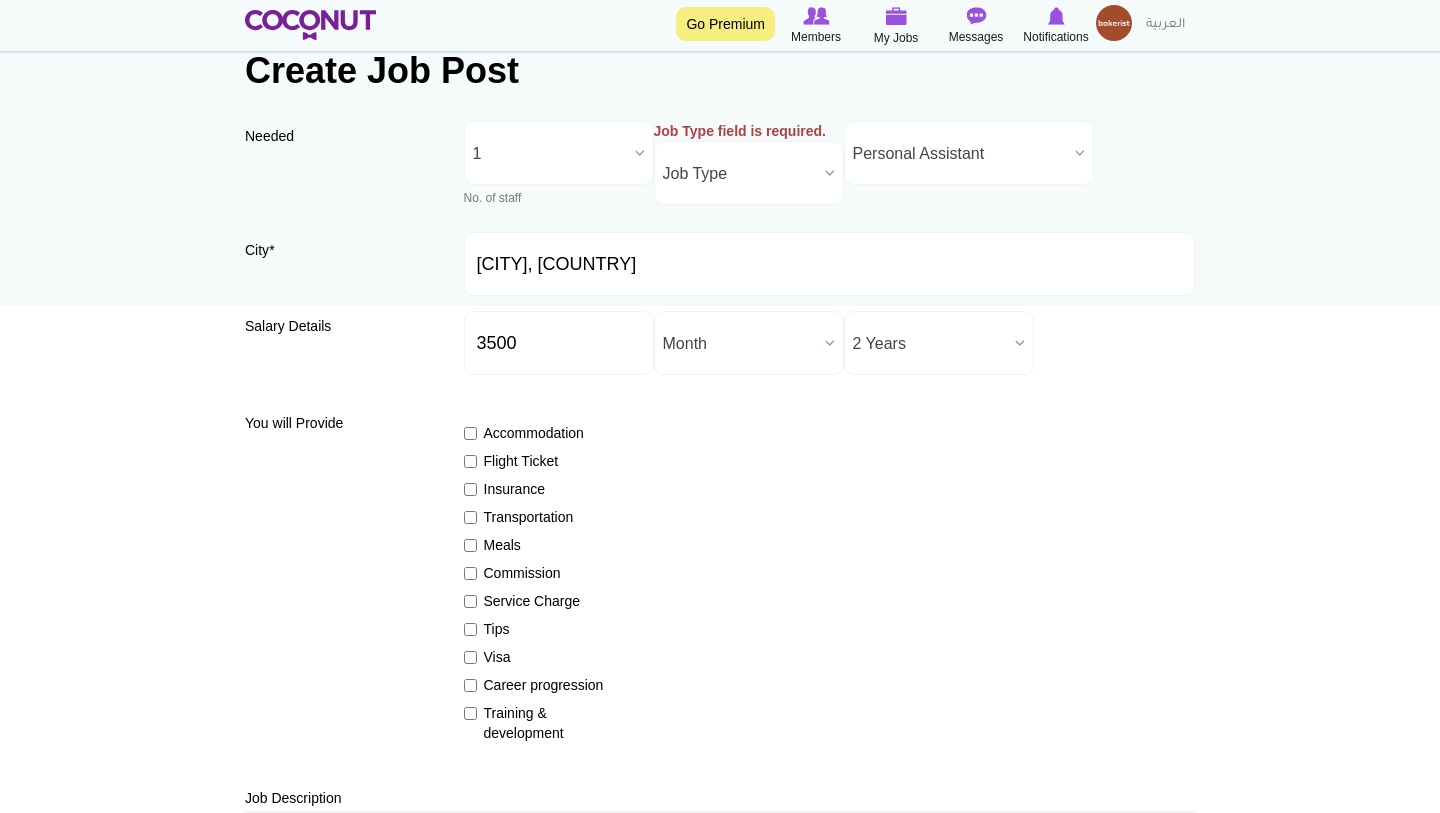 click on "Job Type" at bounding box center [740, 174] 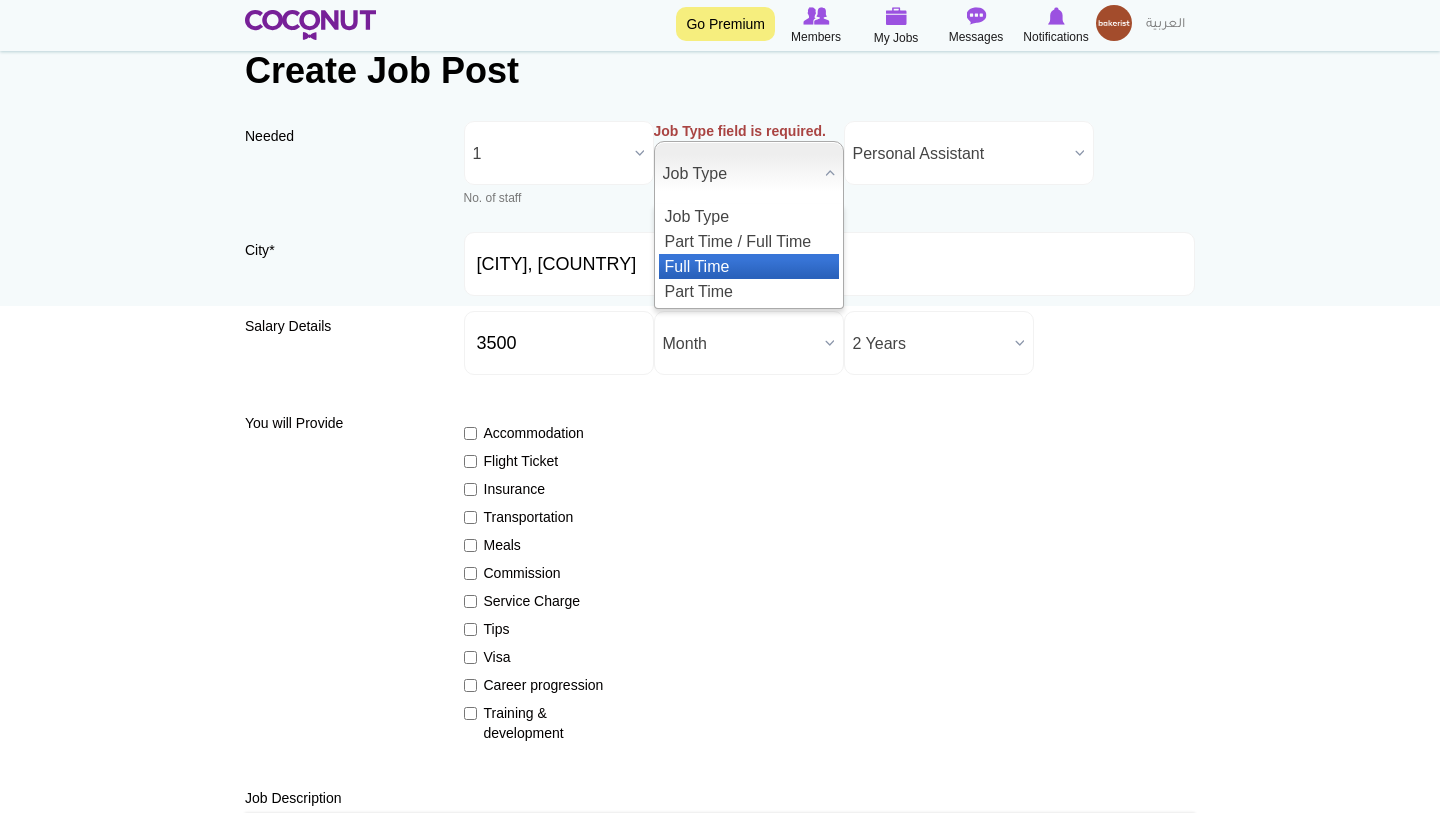 click on "Full Time" at bounding box center [749, 266] 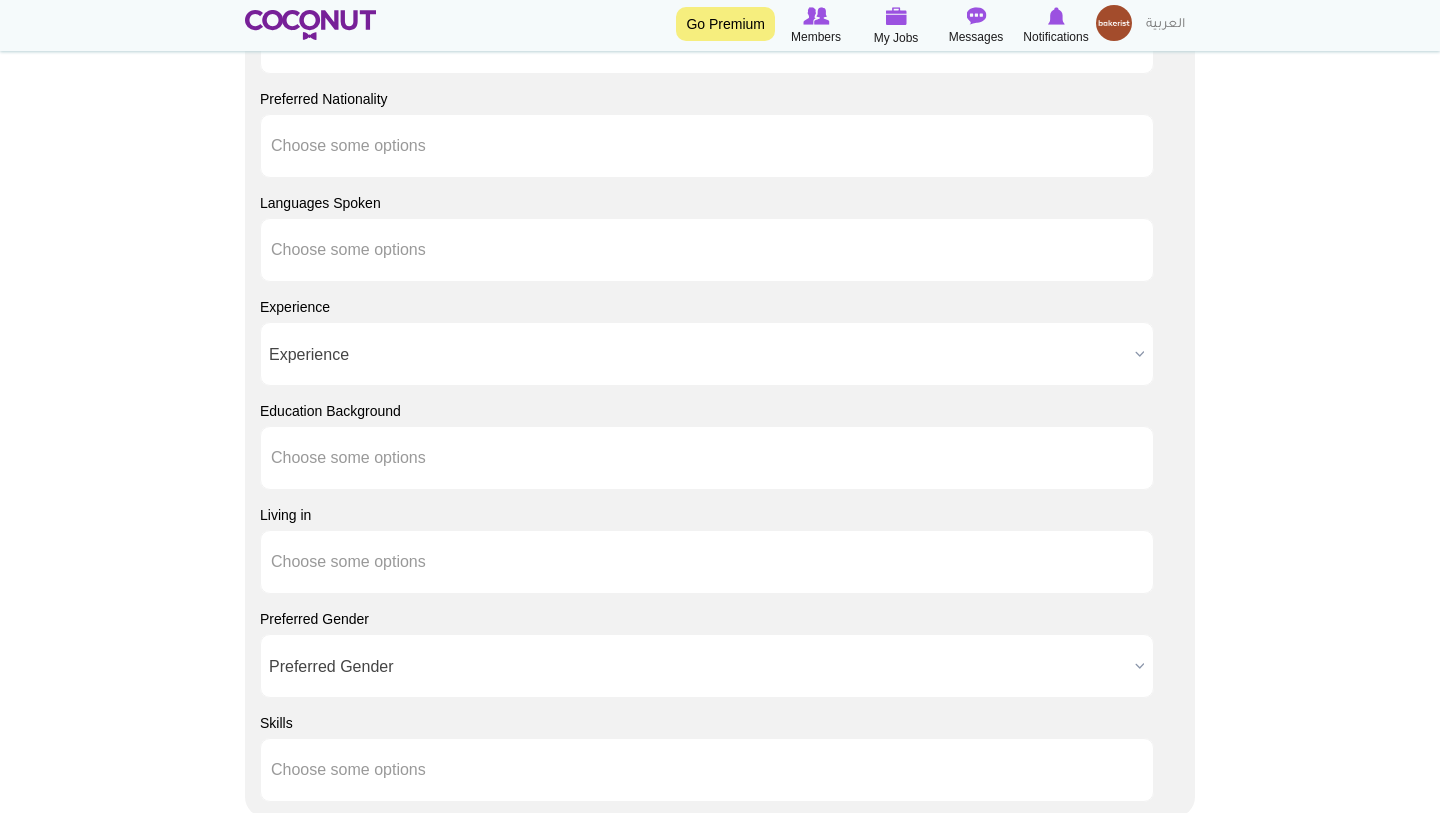 scroll, scrollTop: 2057, scrollLeft: 0, axis: vertical 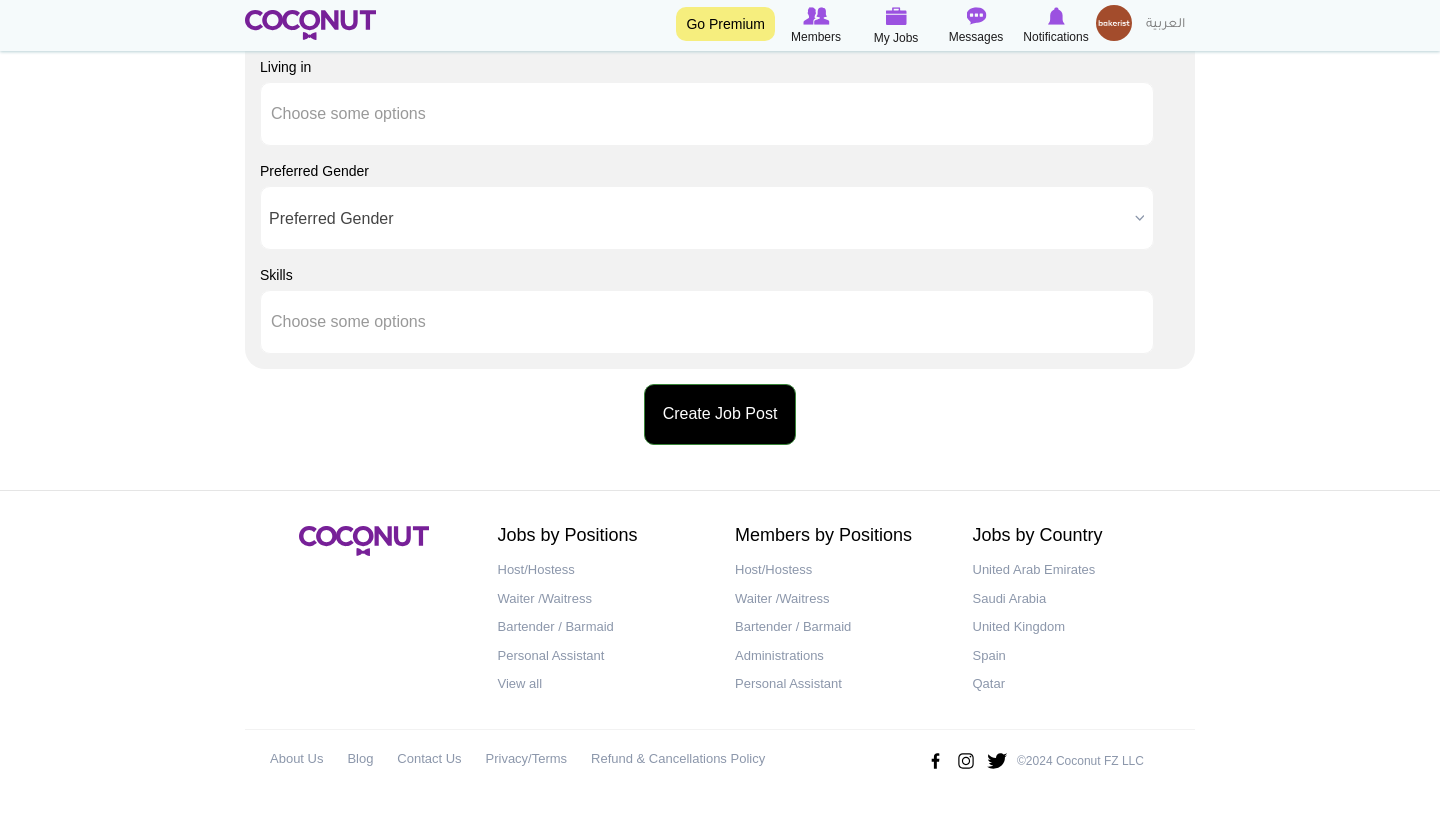 click on "Create Job Post" at bounding box center [720, 414] 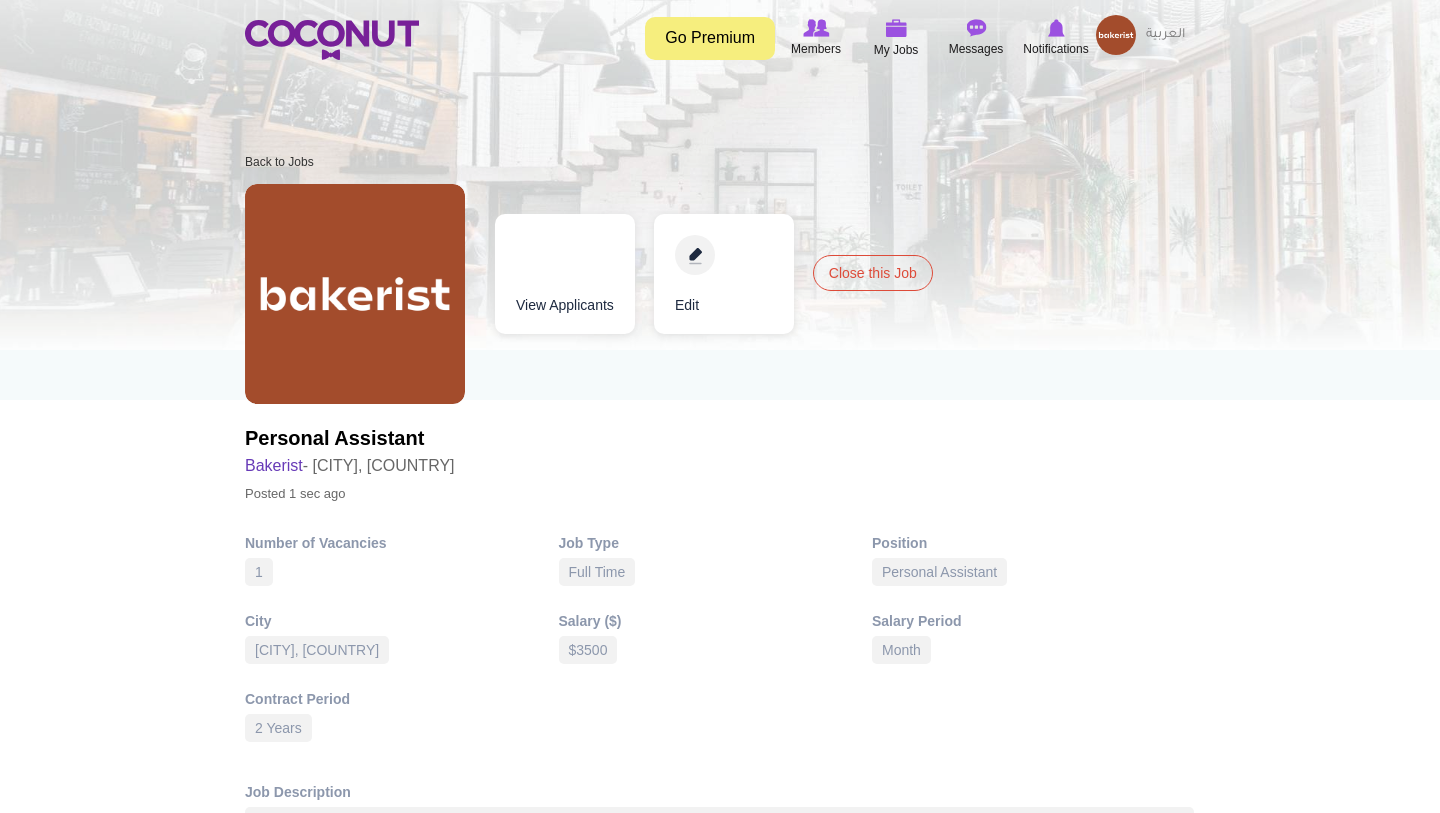 scroll, scrollTop: 0, scrollLeft: 0, axis: both 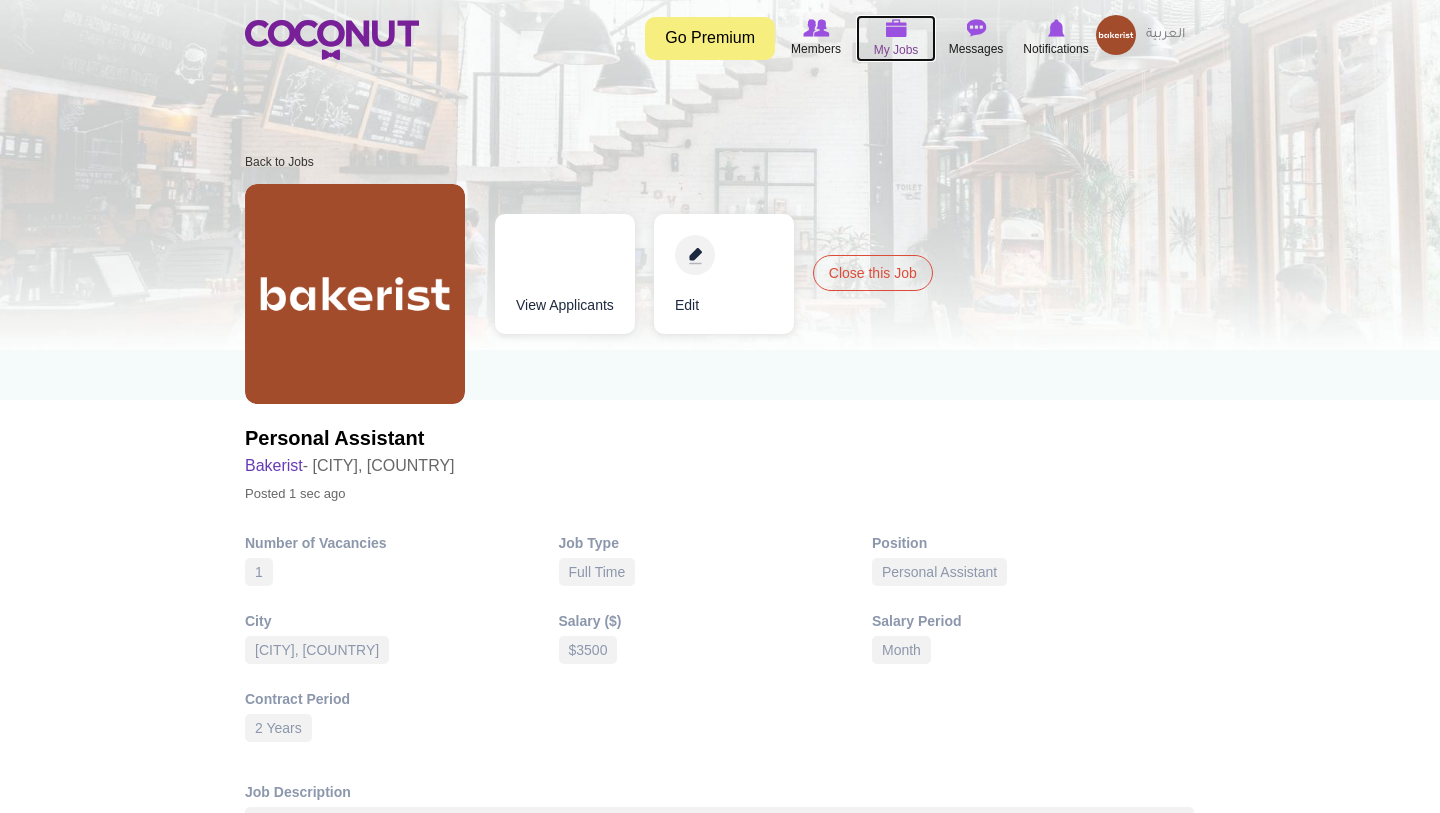 click at bounding box center (896, 28) 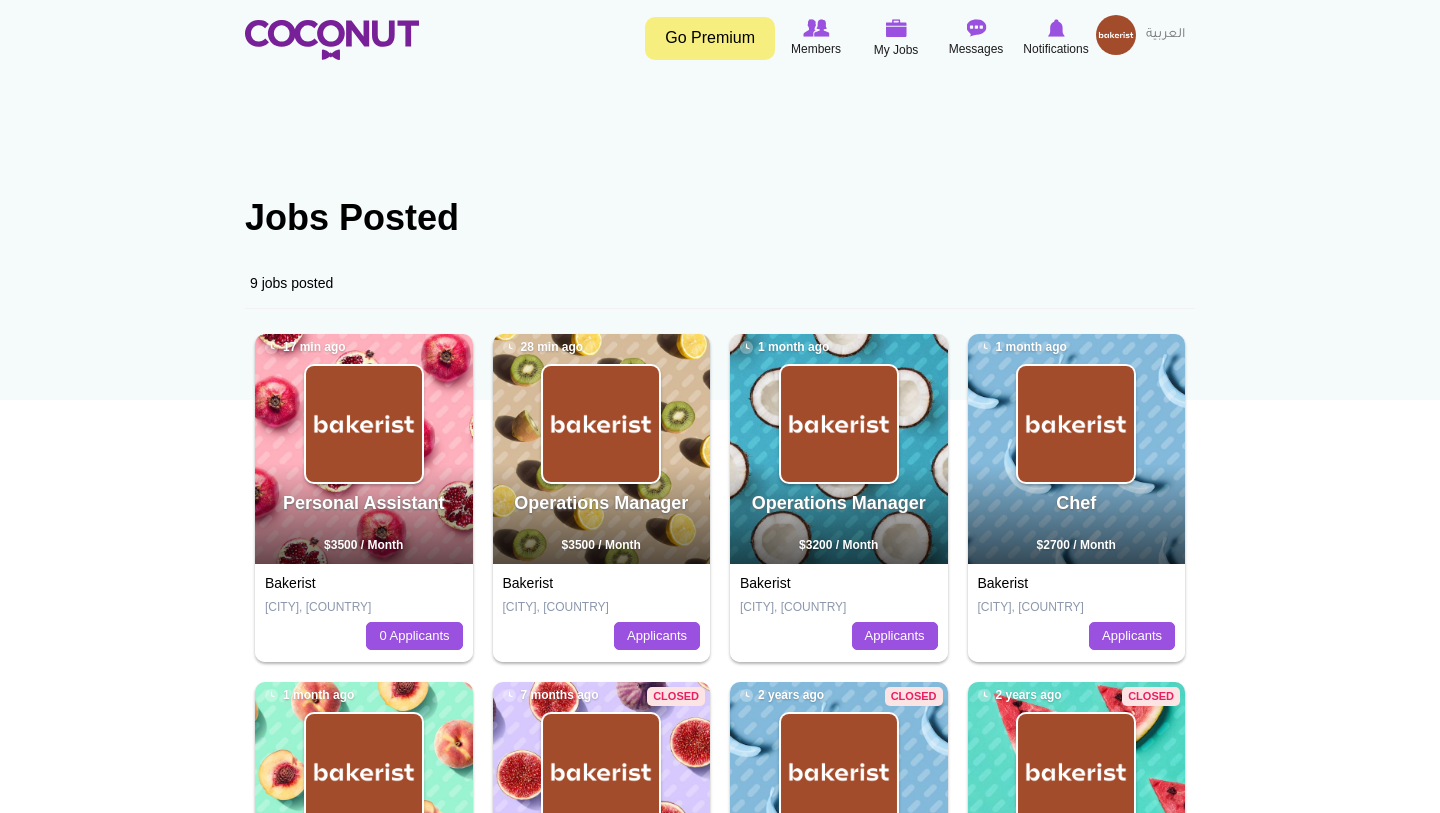 scroll, scrollTop: 0, scrollLeft: 0, axis: both 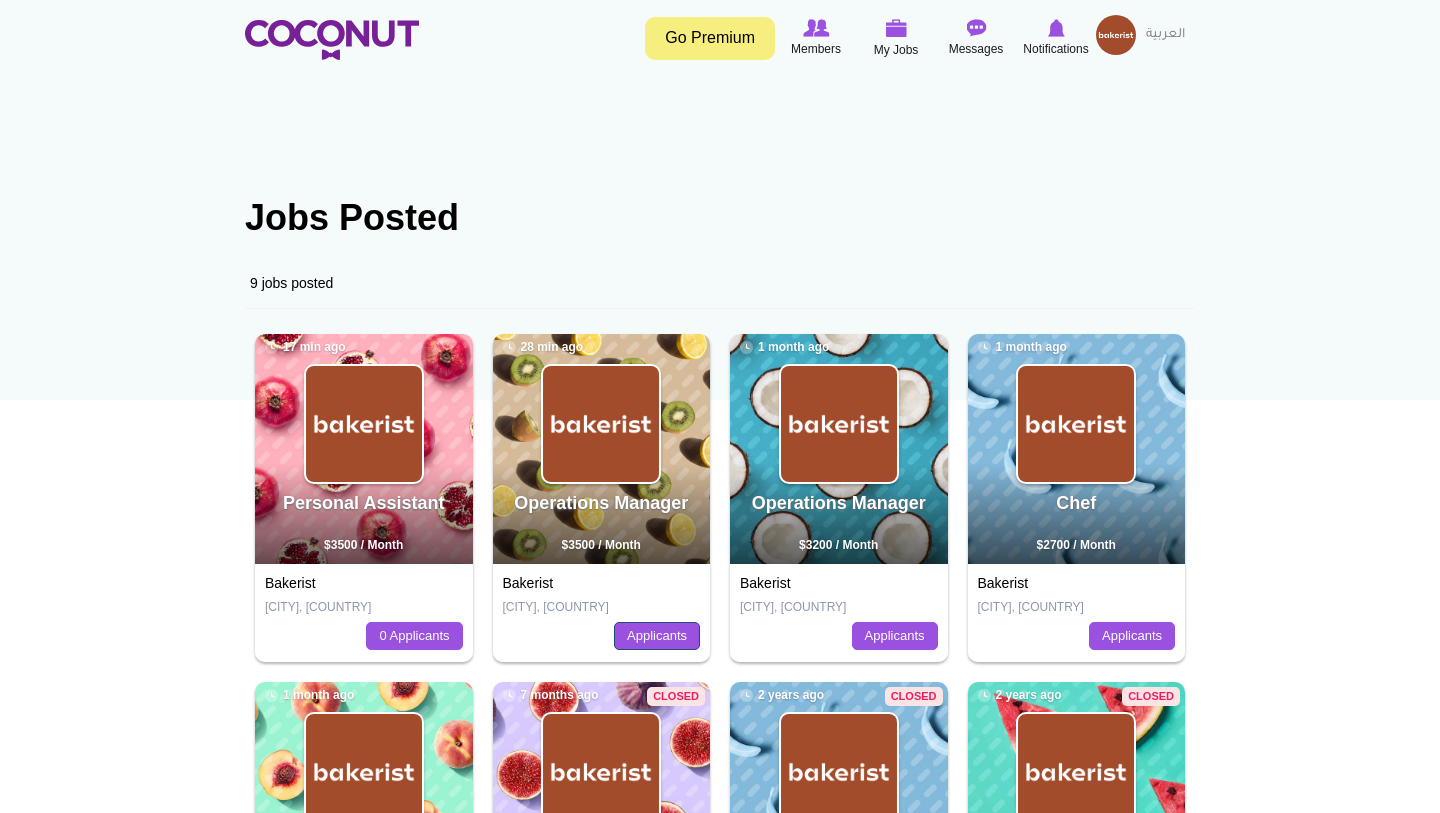 click on "Applicants" at bounding box center [657, 636] 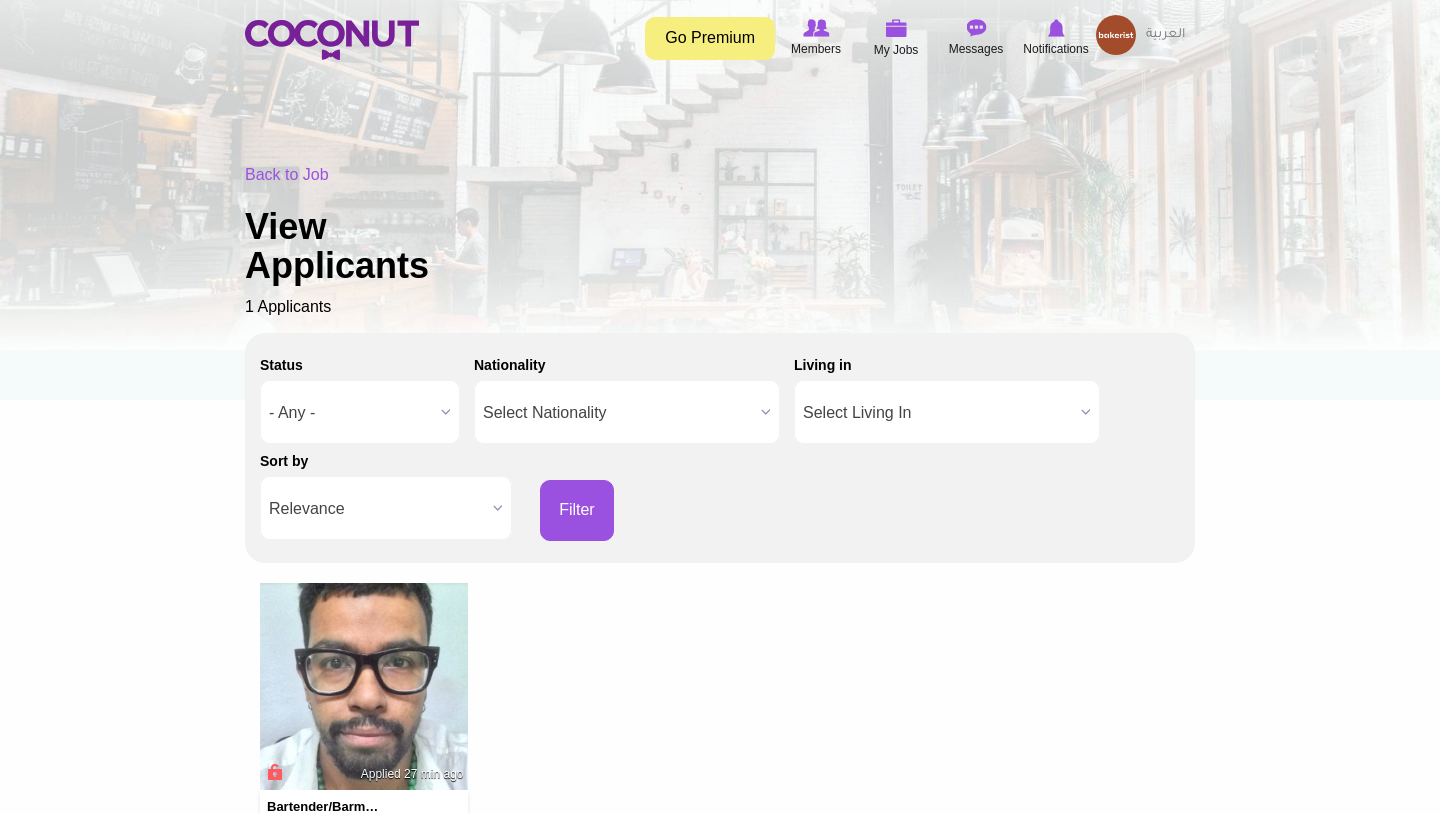 scroll, scrollTop: 0, scrollLeft: 0, axis: both 